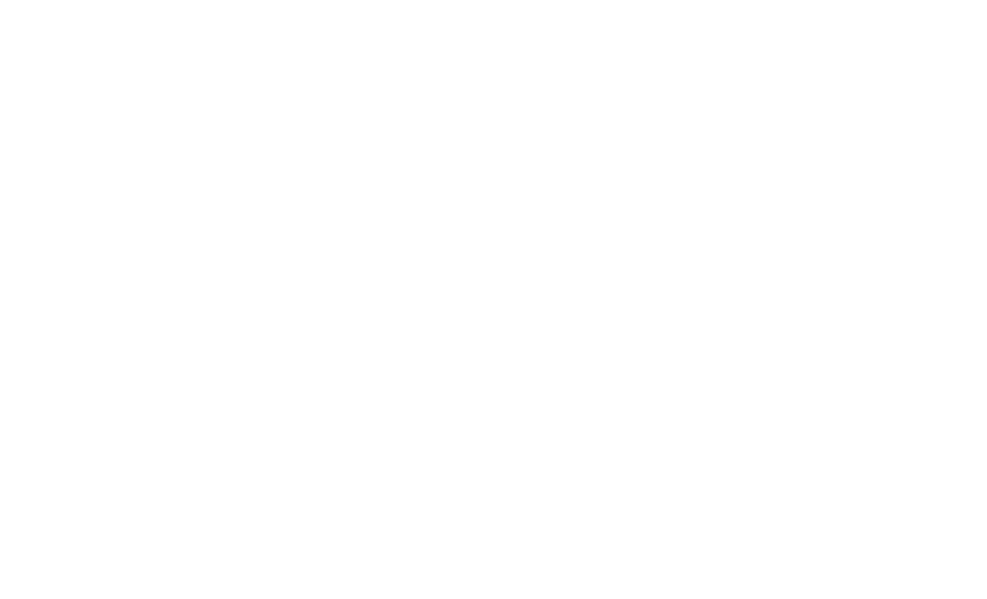scroll, scrollTop: 0, scrollLeft: 0, axis: both 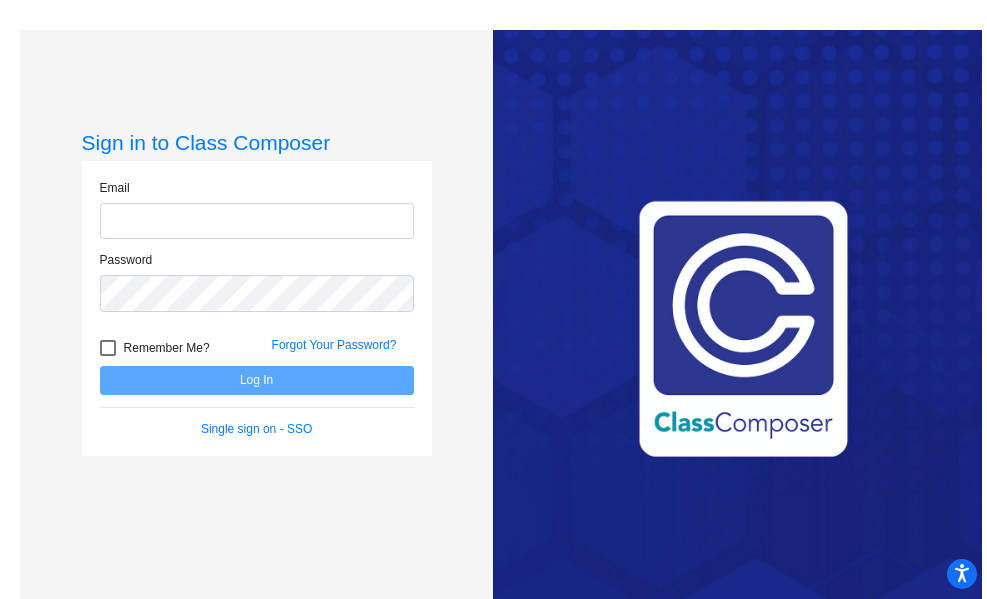 type on "[EMAIL_ADDRESS][DOMAIN_NAME]" 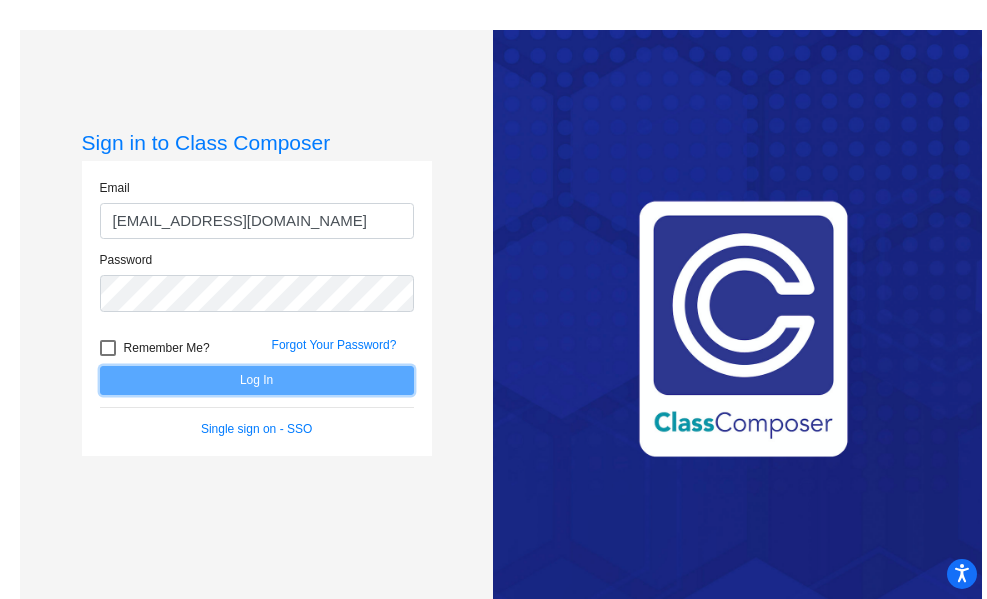 click on "Log In" 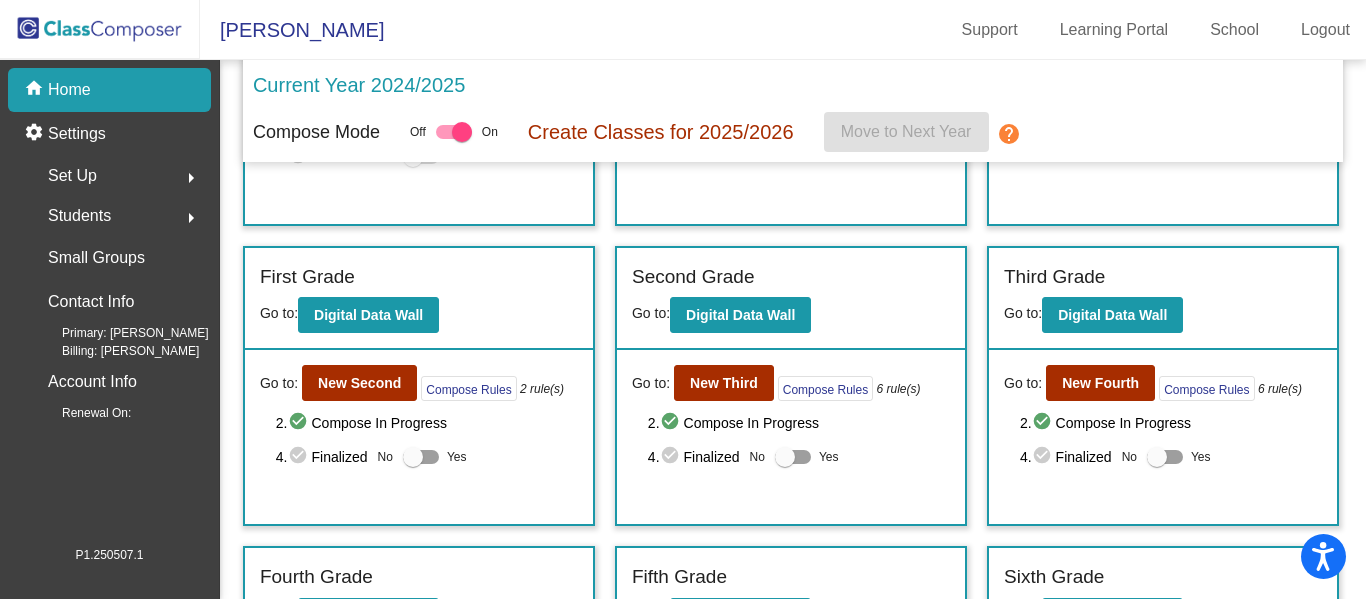 scroll, scrollTop: 266, scrollLeft: 0, axis: vertical 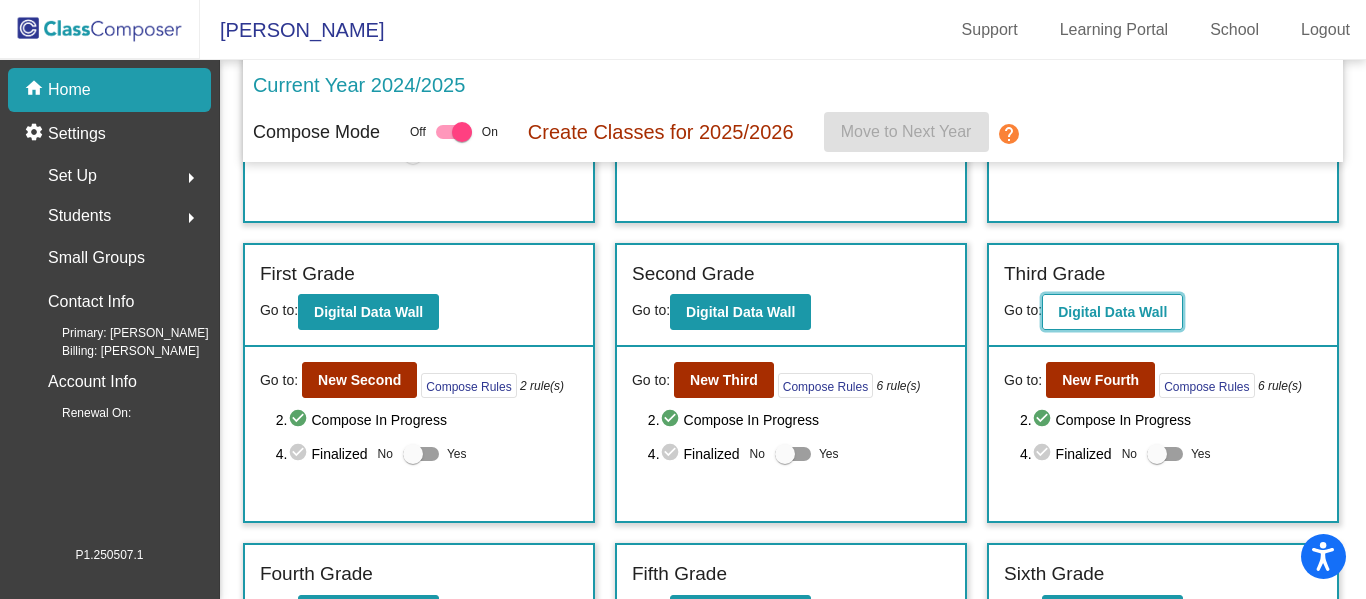 click on "Digital Data Wall" 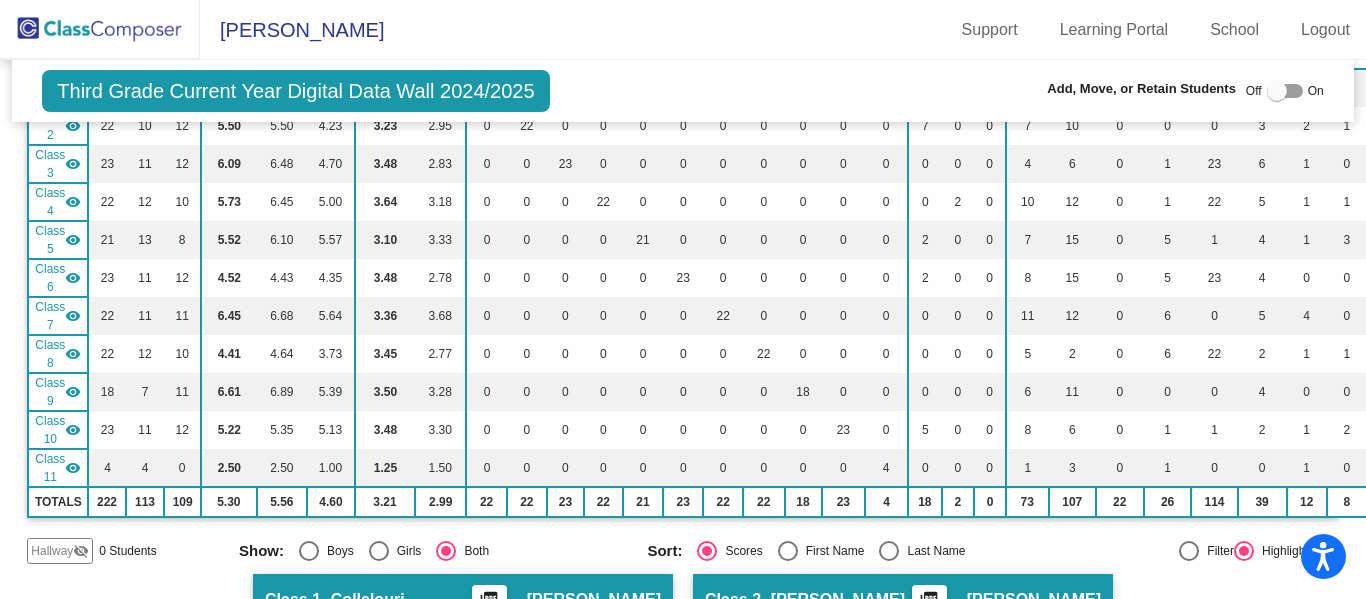 scroll, scrollTop: 0, scrollLeft: 0, axis: both 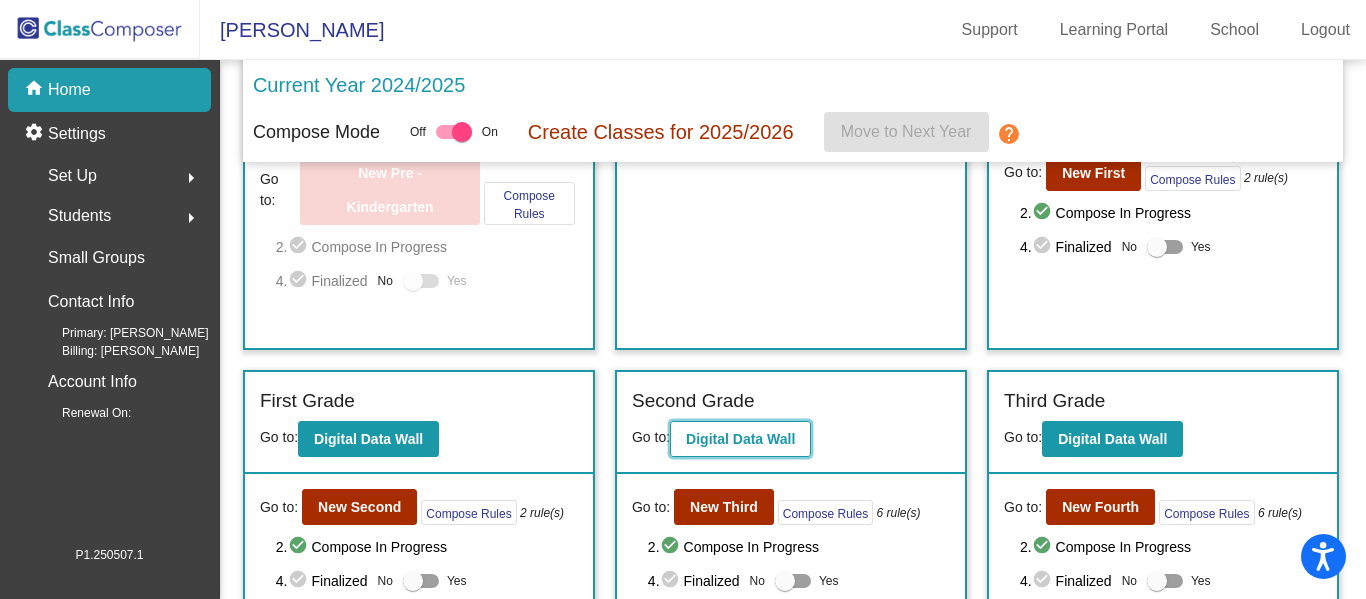 click on "Digital Data Wall" 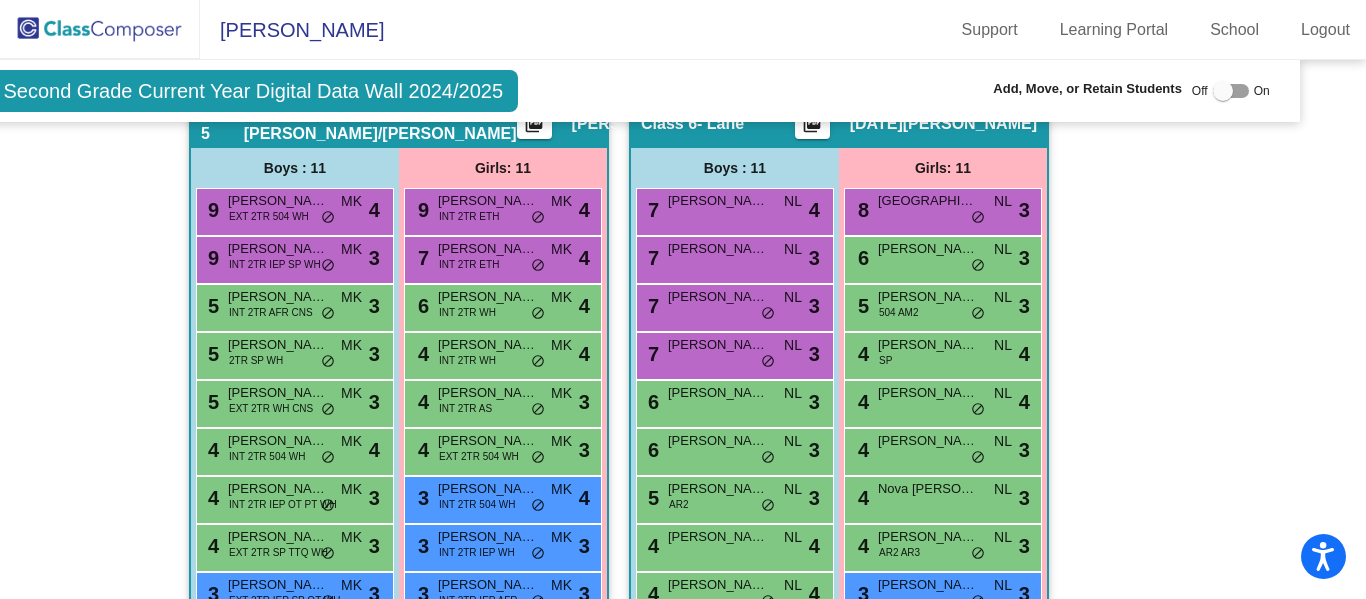 scroll, scrollTop: 2310, scrollLeft: 54, axis: both 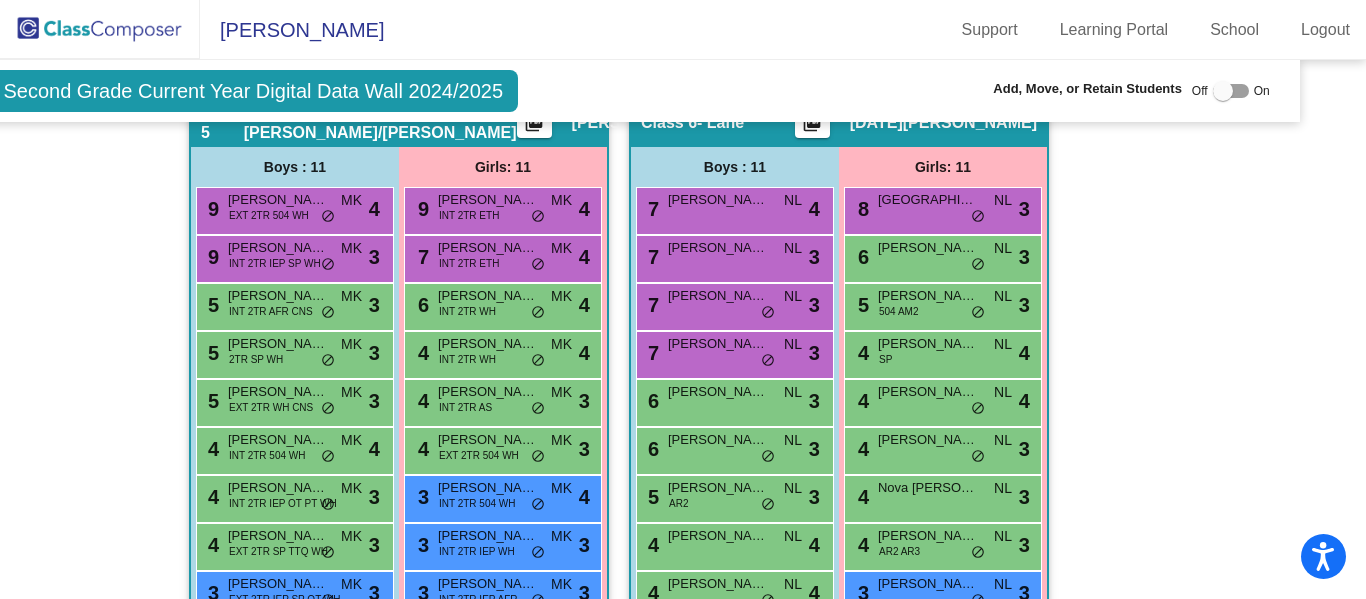 click on "[PERSON_NAME]" at bounding box center (718, 440) 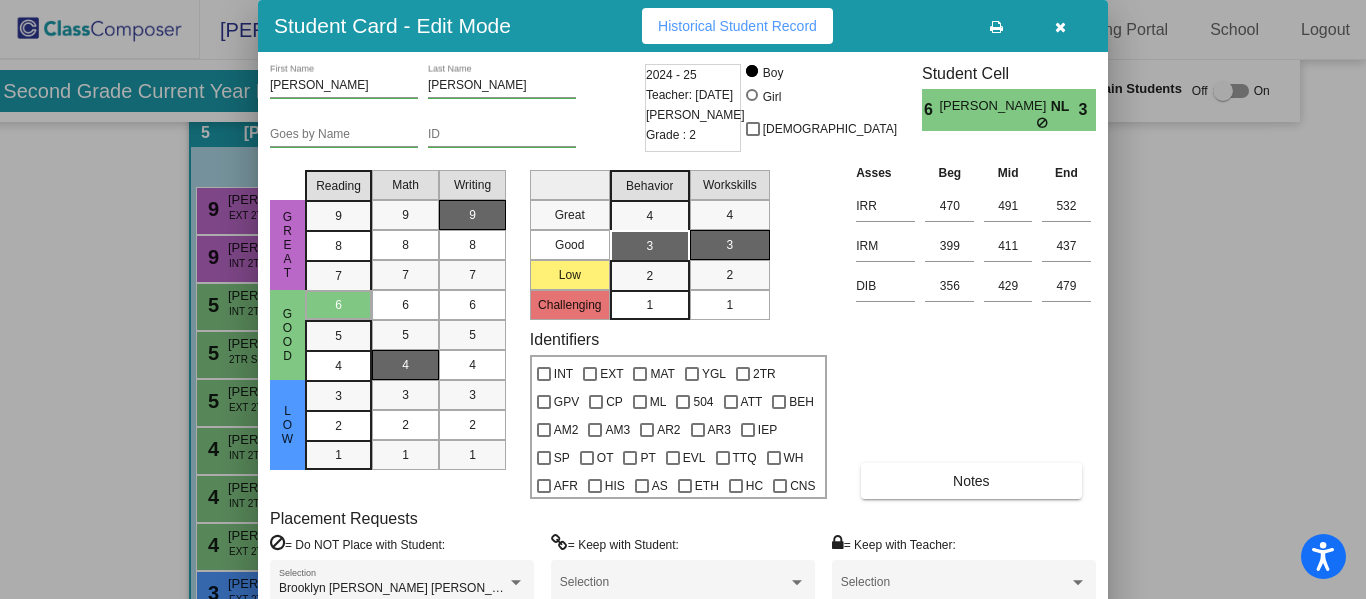 click at bounding box center [683, 299] 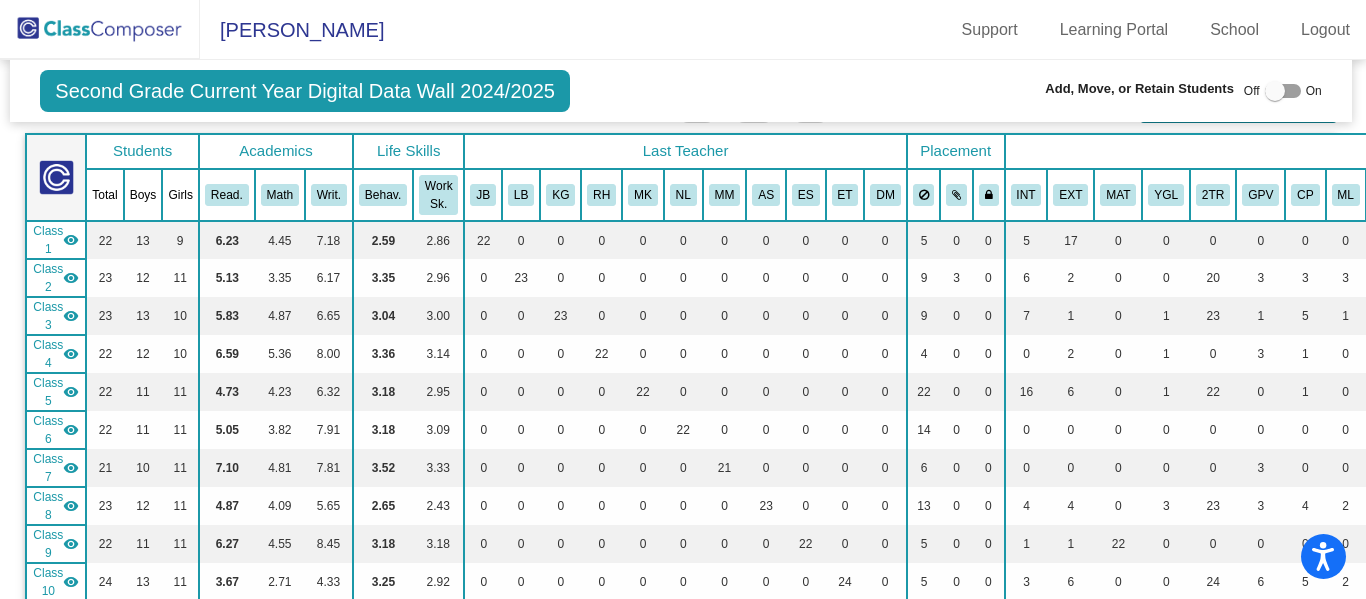 scroll, scrollTop: 0, scrollLeft: 2, axis: horizontal 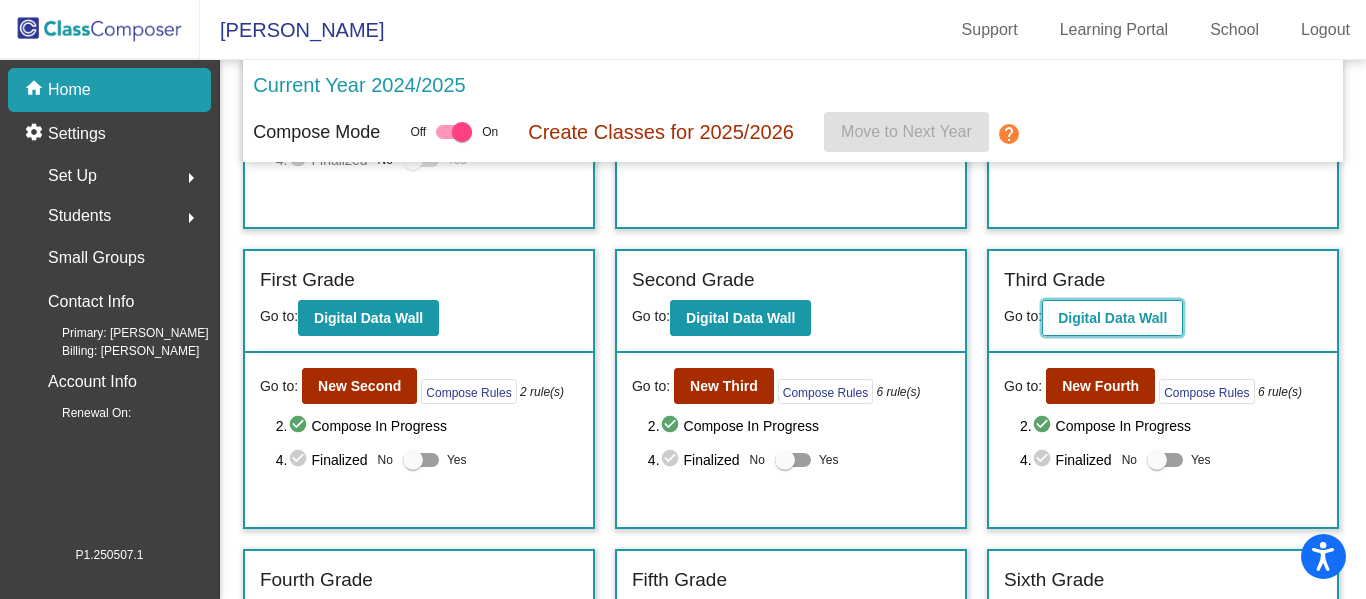 click on "Digital Data Wall" 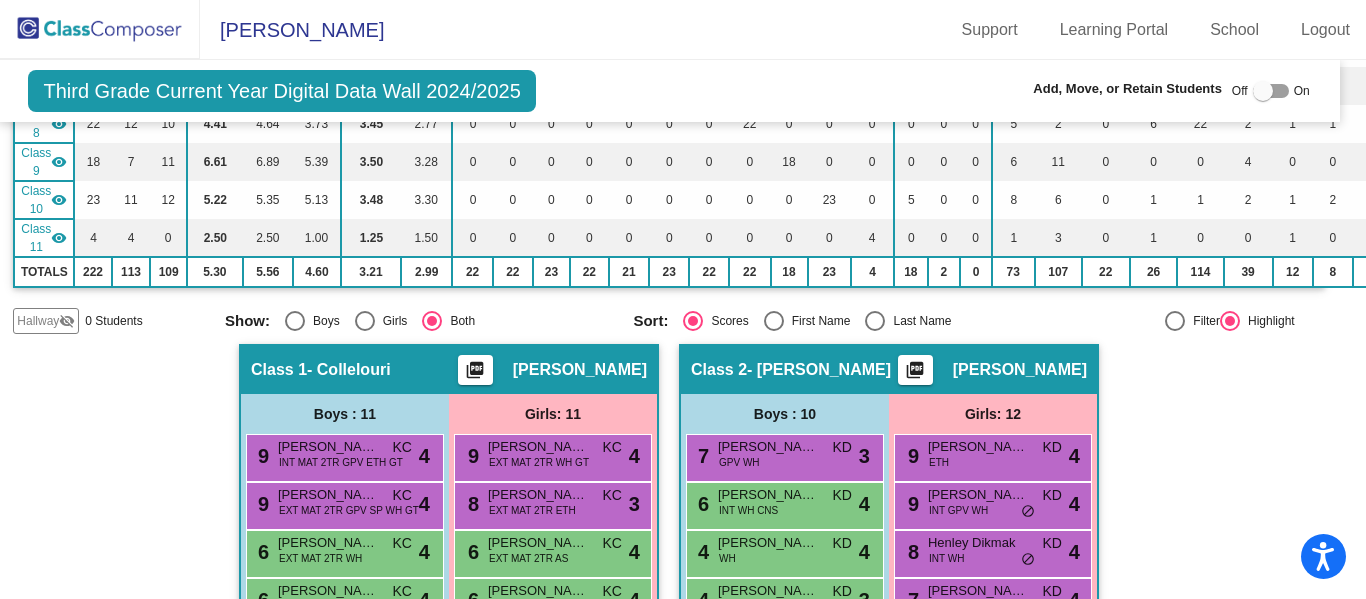 scroll, scrollTop: 0, scrollLeft: 14, axis: horizontal 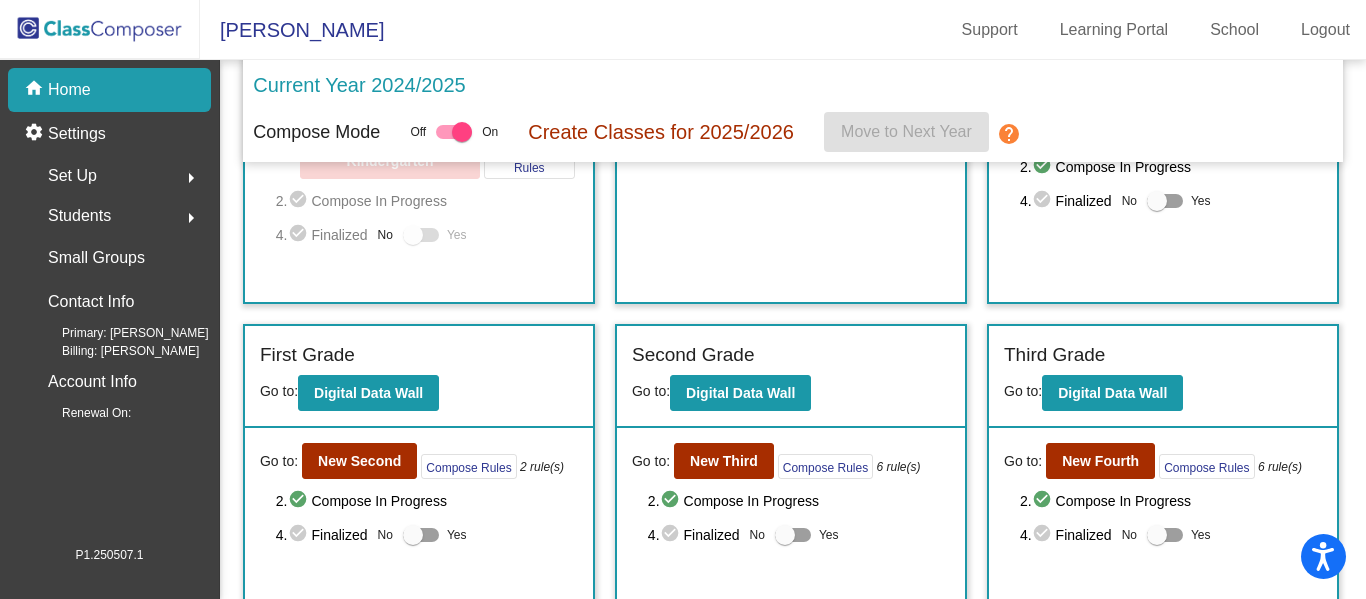 click on "Second Grade" 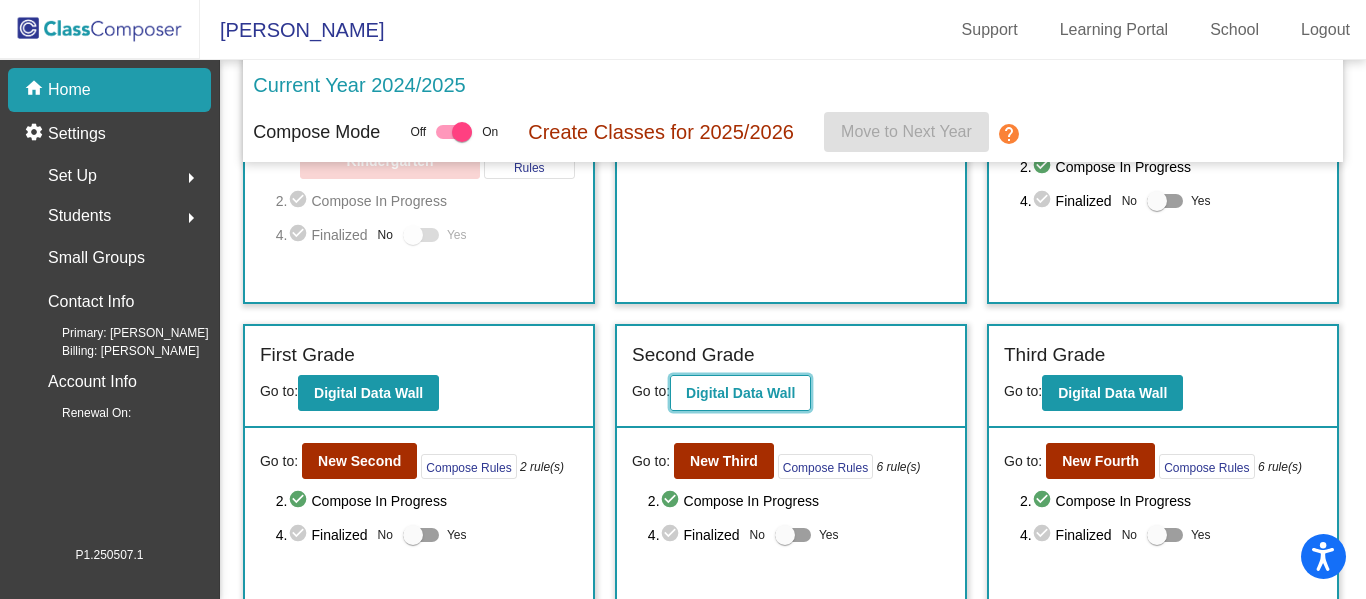 click on "Digital Data Wall" 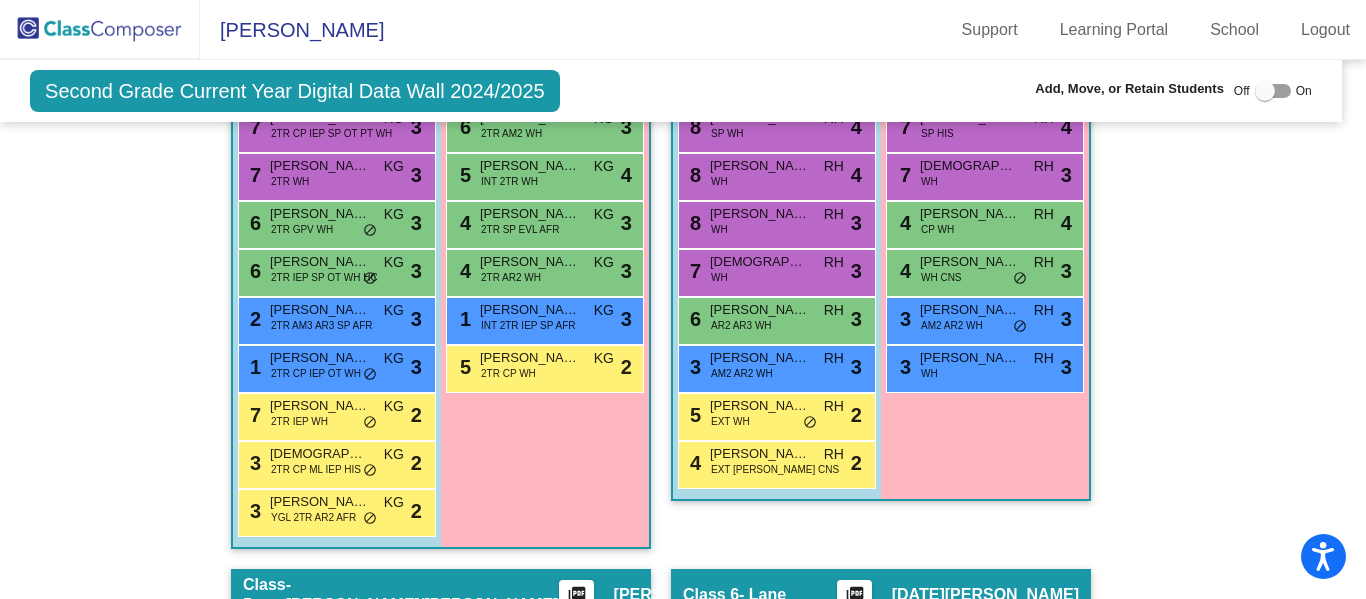 scroll, scrollTop: 1850, scrollLeft: 12, axis: both 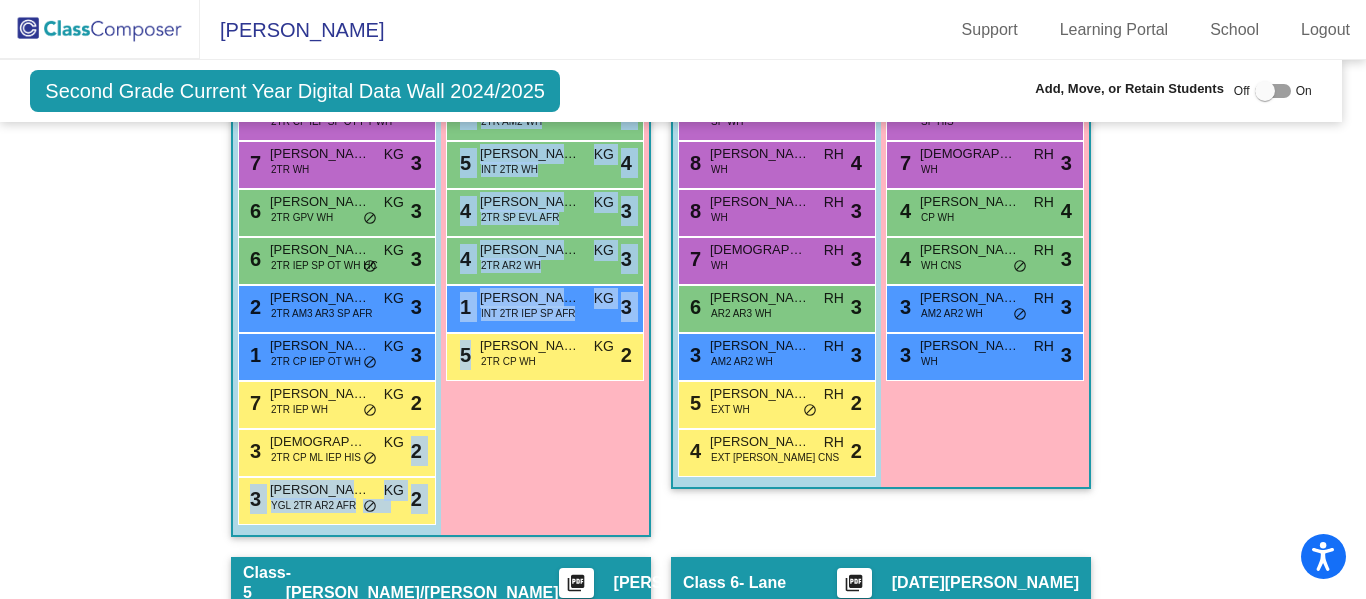 drag, startPoint x: 406, startPoint y: 447, endPoint x: 563, endPoint y: 524, distance: 174.86566 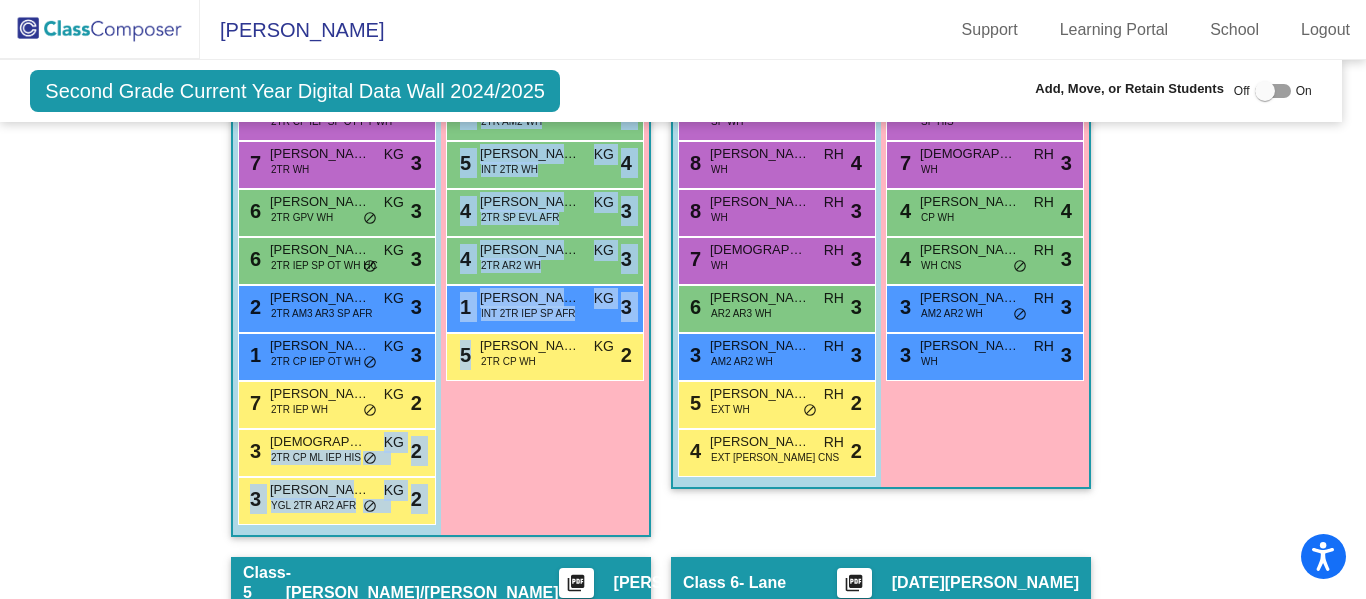 drag, startPoint x: 323, startPoint y: 442, endPoint x: 489, endPoint y: 469, distance: 168.18144 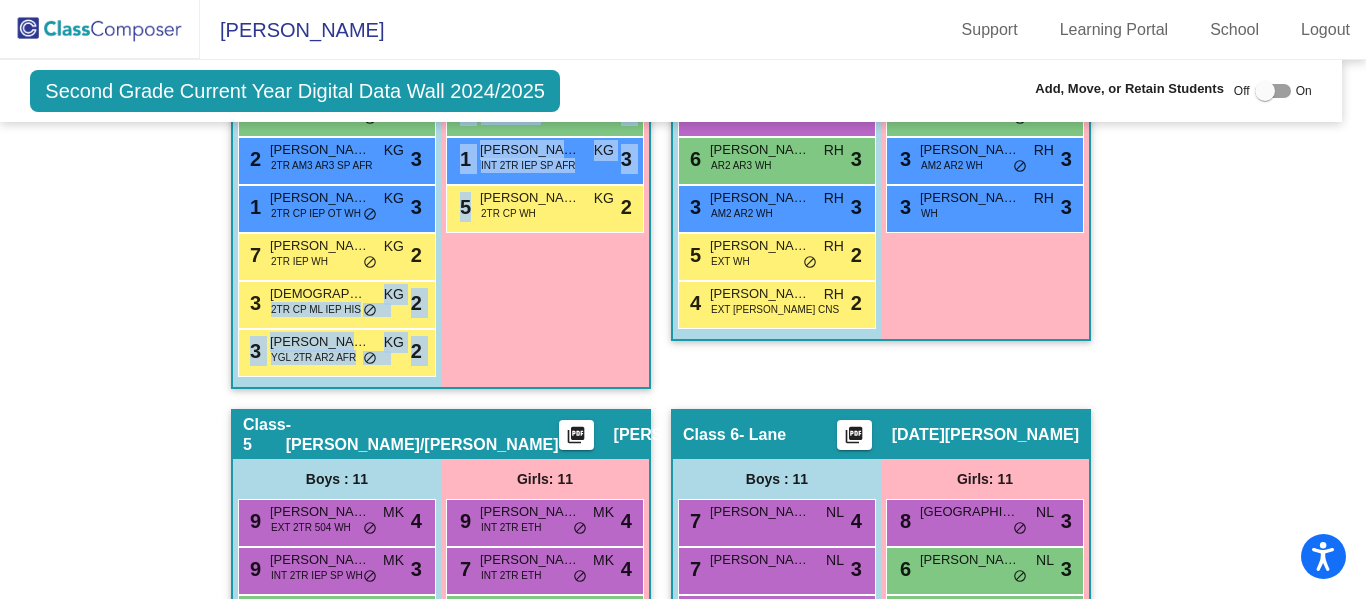 scroll, scrollTop: 2006, scrollLeft: 12, axis: both 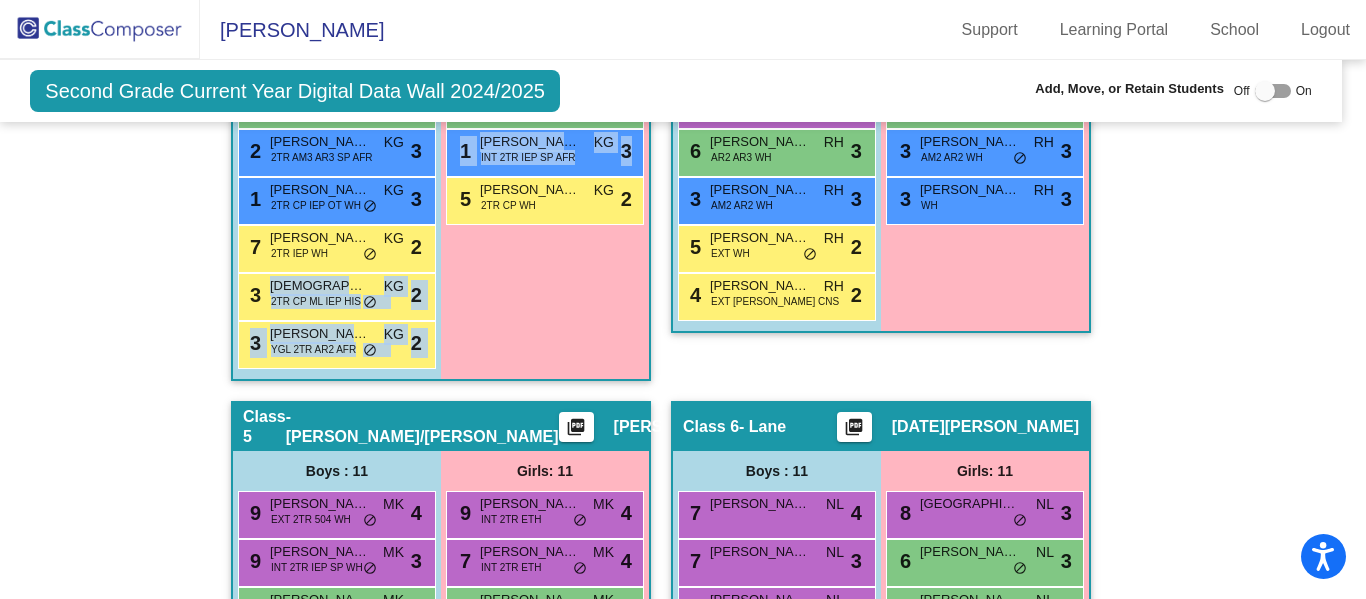 drag, startPoint x: 256, startPoint y: 287, endPoint x: 459, endPoint y: 334, distance: 208.36986 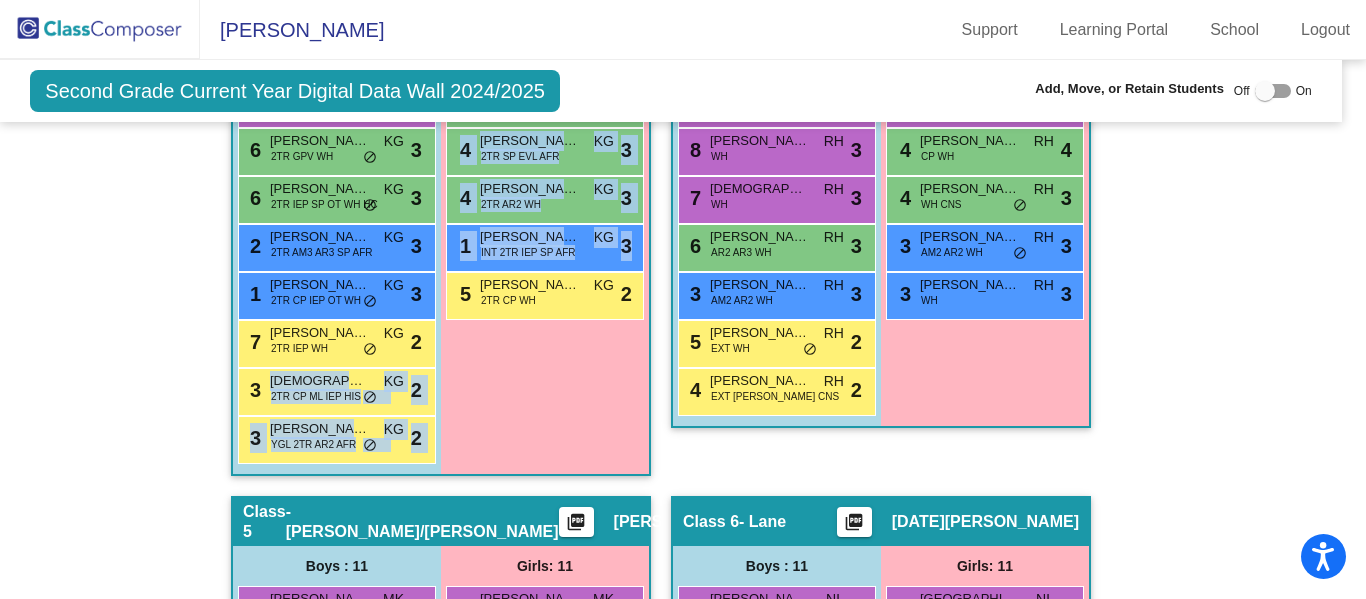 scroll, scrollTop: 1891, scrollLeft: 12, axis: both 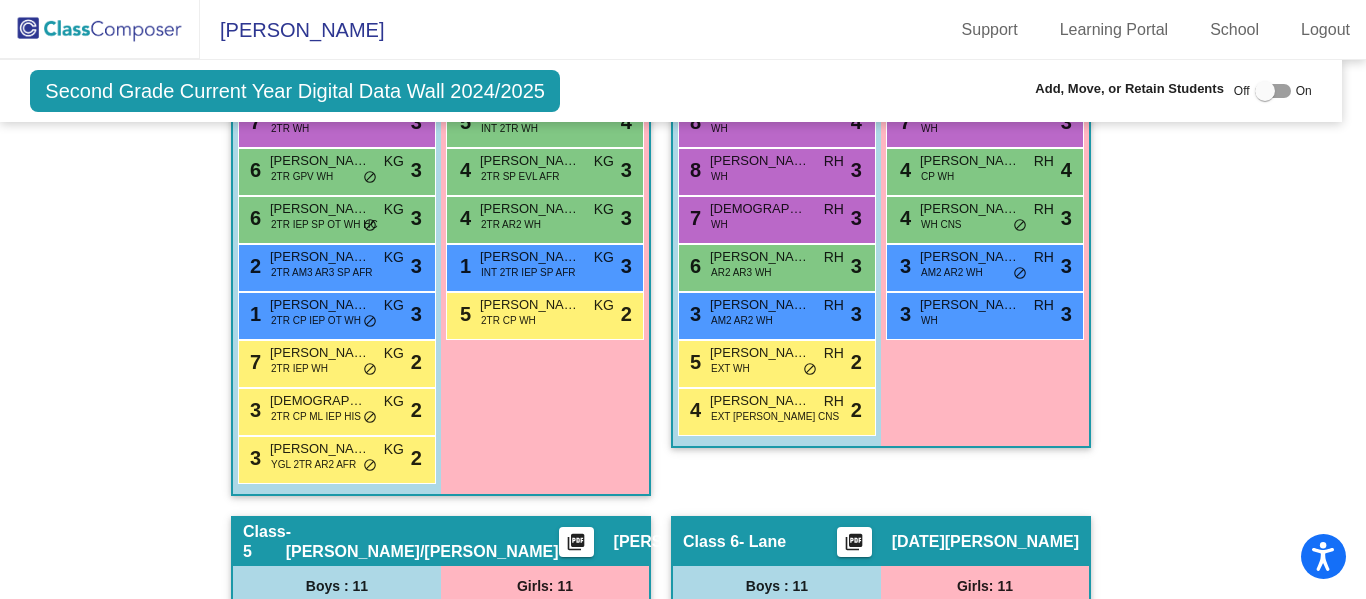 click on "Girls: 10 9 Emma Aulich INT 2TR HIS KG lock do_not_disturb_alt 4 8 Josephine Fordyce INT 2TR WH KG lock do_not_disturb_alt 4 8 Faith Karbbar 2TR SP AFR KG lock do_not_disturb_alt 4 7 Renna Barnabie INT 2TR WH KG lock do_not_disturb_alt 4 6 Giovanna Lope 2TR AM2 WH KG lock do_not_disturb_alt 3 5 Lennox Jaffe INT 2TR WH KG lock do_not_disturb_alt 4 4 Olamide Ajayi 2TR SP EVL AFR KG lock do_not_disturb_alt 3 4 Alina Lex 2TR AR2 WH KG lock do_not_disturb_alt 3 1 Kiera Charles INT 2TR IEP SP AFR KG lock do_not_disturb_alt 3 5 Aubrey Turner 2TR CP WH KG lock do_not_disturb_alt 2" at bounding box center (0, 0) 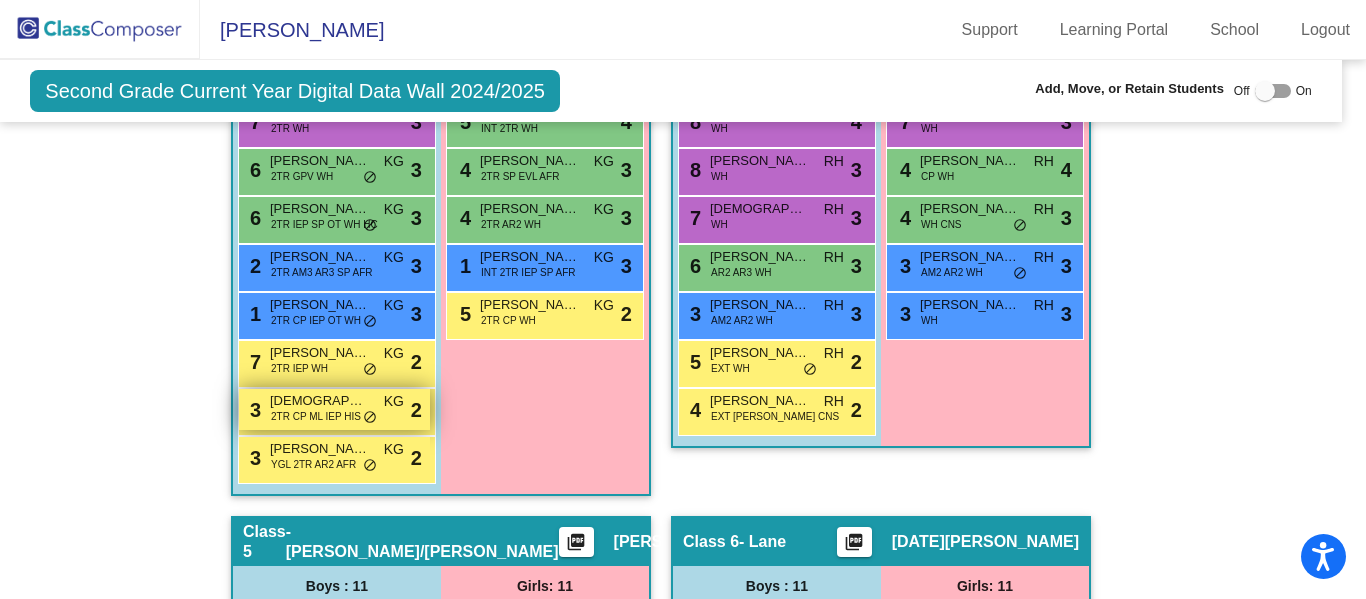 click on "[DEMOGRAPHIC_DATA][PERSON_NAME]" at bounding box center (320, 401) 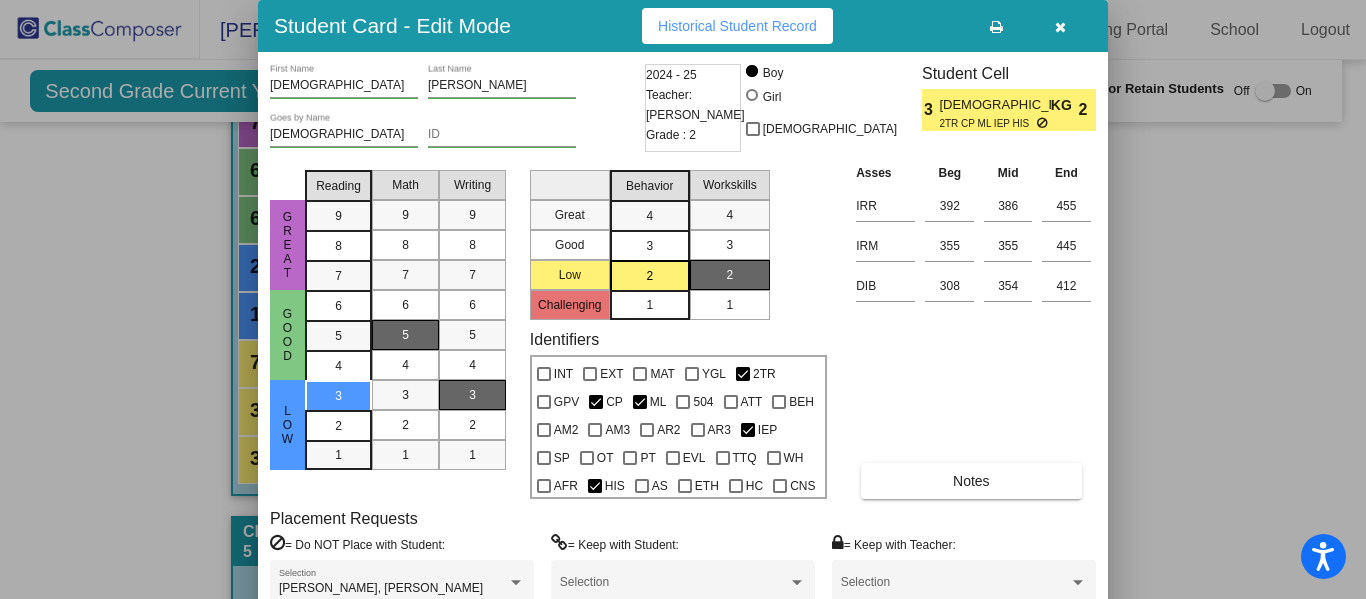 click at bounding box center (1060, 27) 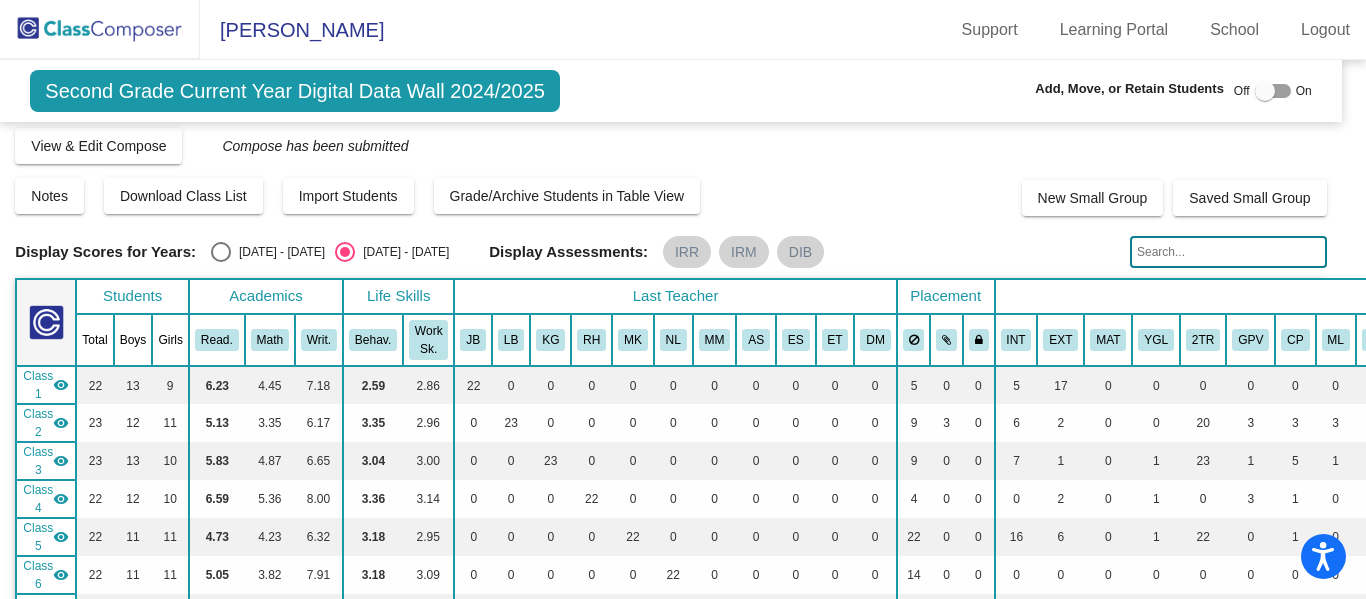 scroll, scrollTop: 0, scrollLeft: 12, axis: horizontal 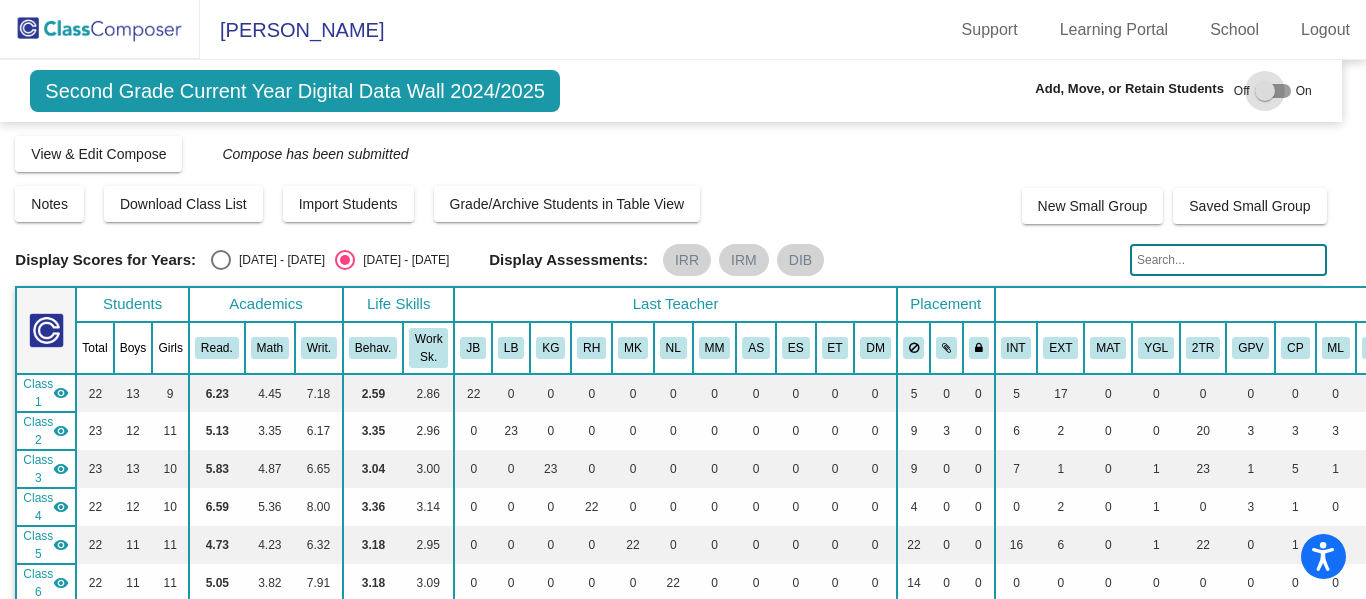 click at bounding box center [1273, 91] 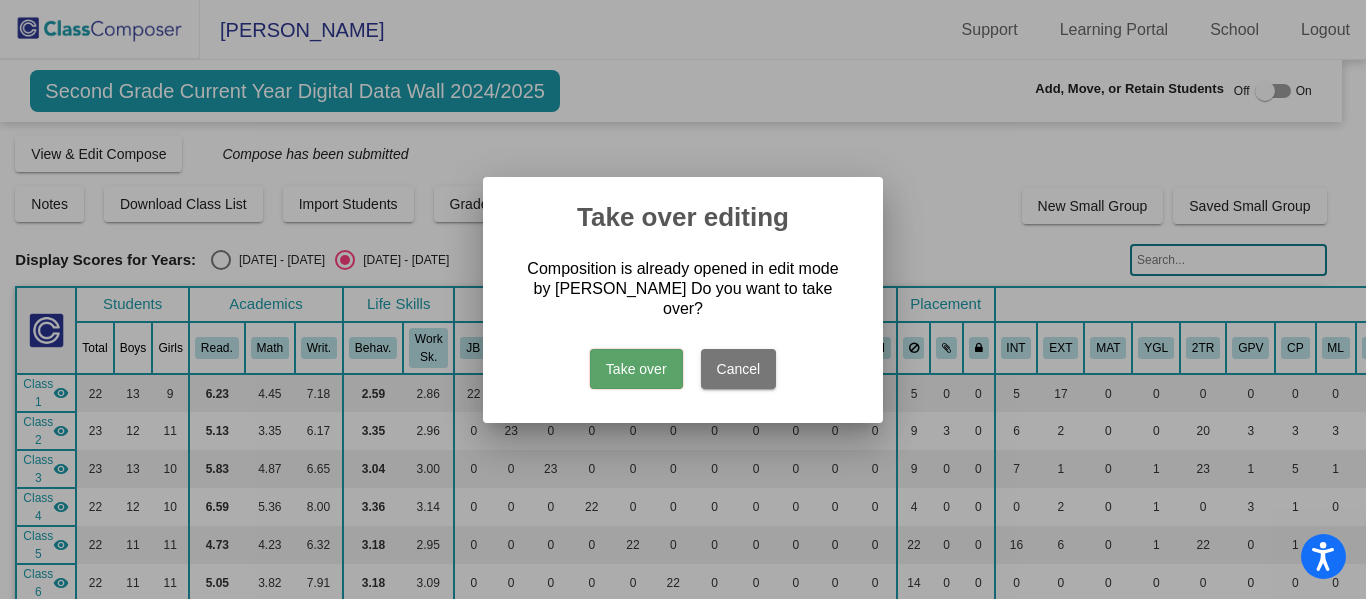 click on "Take over" at bounding box center [636, 369] 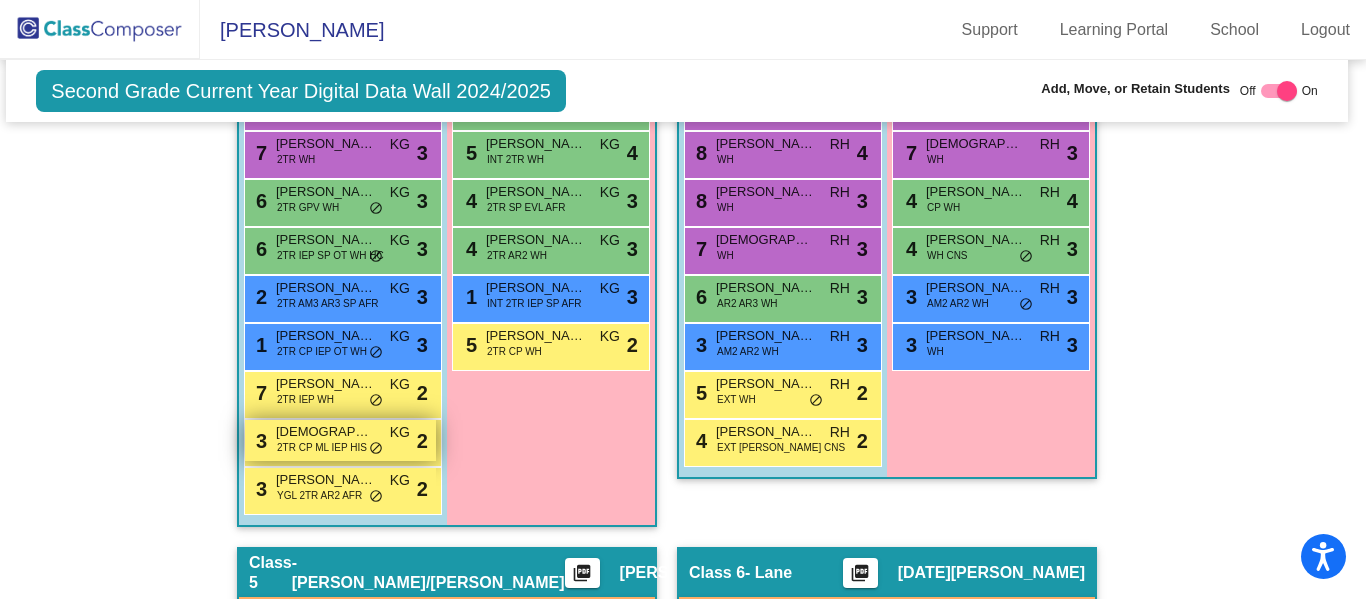 scroll, scrollTop: 1942, scrollLeft: 6, axis: both 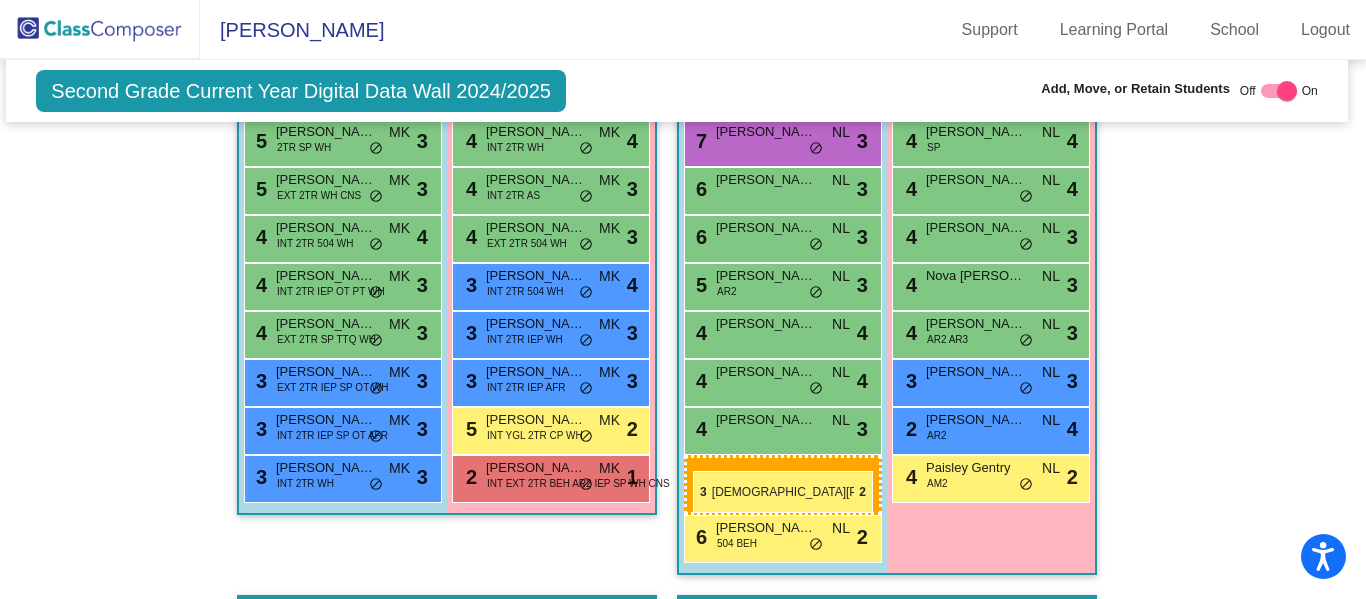 drag, startPoint x: 357, startPoint y: 441, endPoint x: 693, endPoint y: 471, distance: 337.33664 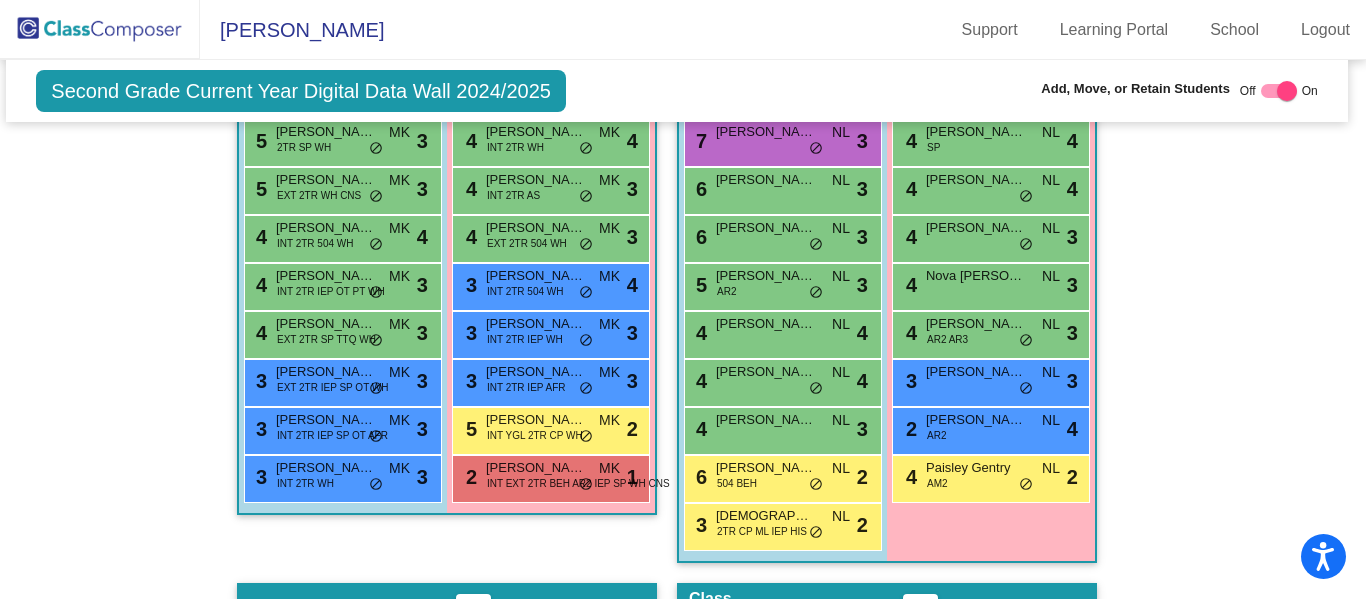 click on "Hallway   - Hallway Class  picture_as_pdf  Add Student  First Name Last Name Student Id  (Recommended)   Boy   Girl   Non Binary Add Close  Boys : 0    No Students   Girls: 0   No Students   Class 1   - Buirch  picture_as_pdf Janeen Buirch  Add Student  First Name Last Name Student Id  (Recommended)   Boy   Girl   Non Binary Add Close  Boys : 13  9 Orion Matos INT WH JB lock do_not_disturb_alt 3 8 Kosisochukwu Dim EXT AFR JB lock do_not_disturb_alt 4 7 Kaiden Cabry INT ETH JB lock do_not_disturb_alt 3 7 Cameron Mitchell EXT WH JB lock do_not_disturb_alt 3 6 Cory Noonan INT WH JB lock do_not_disturb_alt 3 9 Peyton Stout EXT WH JB lock do_not_disturb_alt 2 8 Massimo Ponente EXT WH JB lock do_not_disturb_alt 2 4 Lucas Nolan EXT WH JB lock do_not_disturb_alt 2 9 Jayce Bruno EXT WH JB lock do_not_disturb_alt 1 9 Colin Fawley EXT 504 WH CNS JB lock do_not_disturb_alt 1 4 Angel Austin EXT ETH JB lock do_not_disturb_alt 1 4 Jamar Bradley EXT 504 ETH JB lock do_not_disturb_alt 1 4 Zackary Whitfield EXT WH JB 1 9" 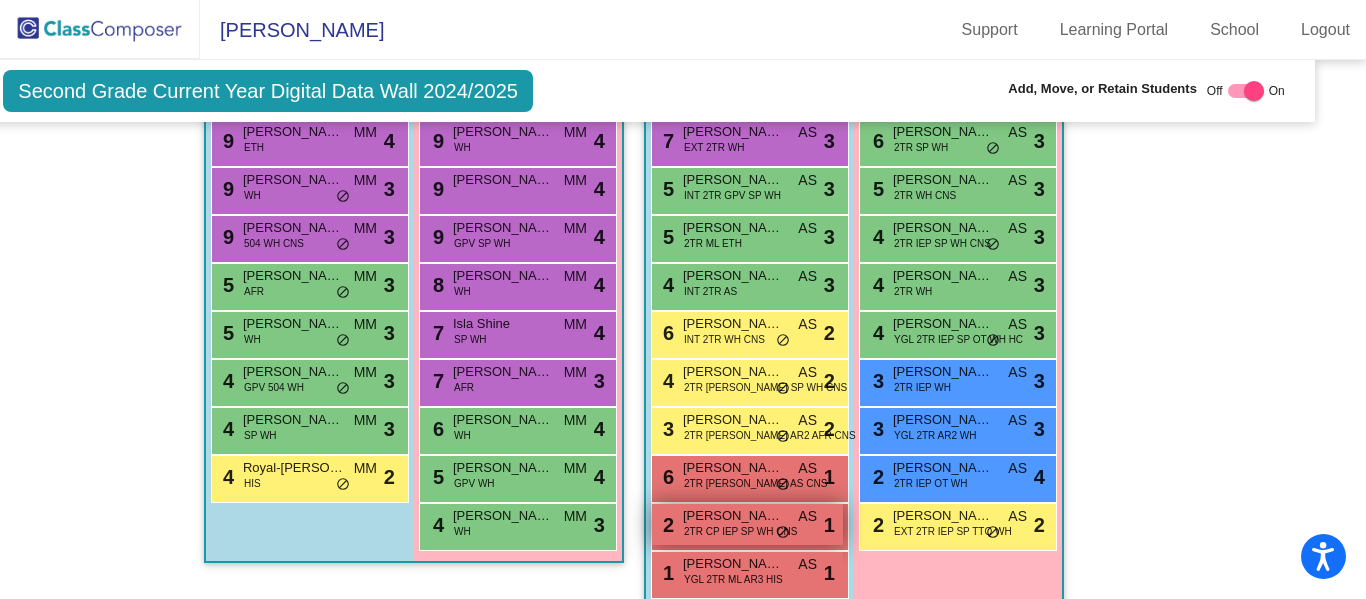 scroll, scrollTop: 3309, scrollLeft: 35, axis: both 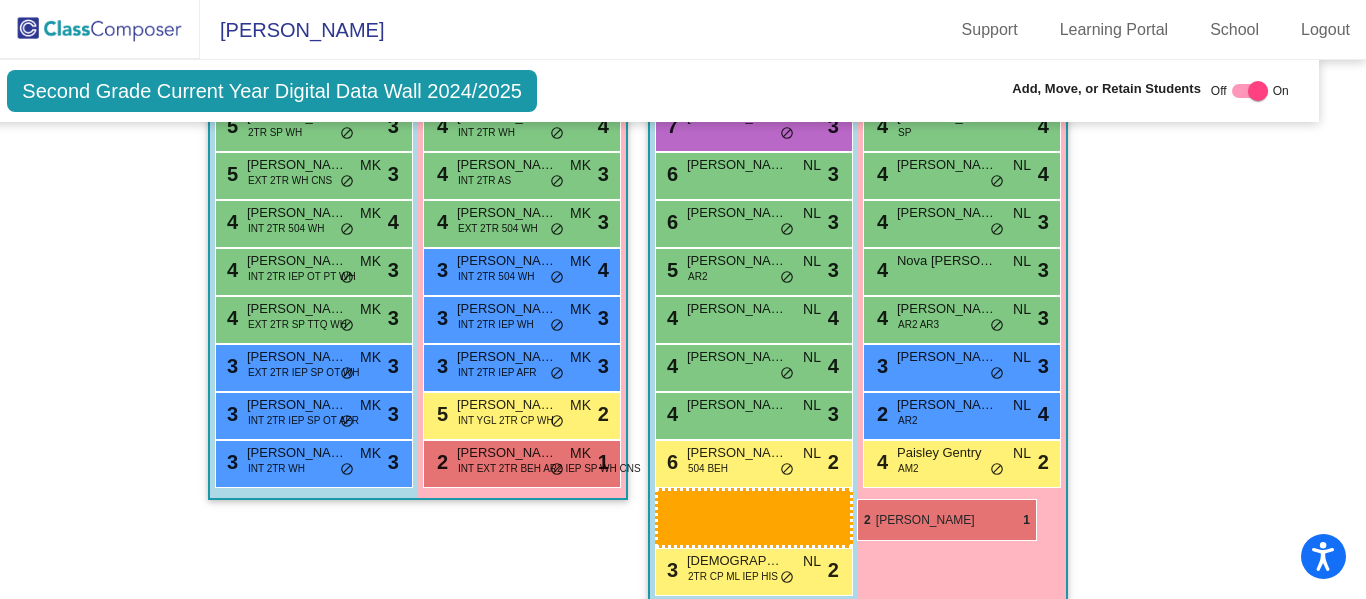drag, startPoint x: 782, startPoint y: 505, endPoint x: 857, endPoint y: 499, distance: 75.23962 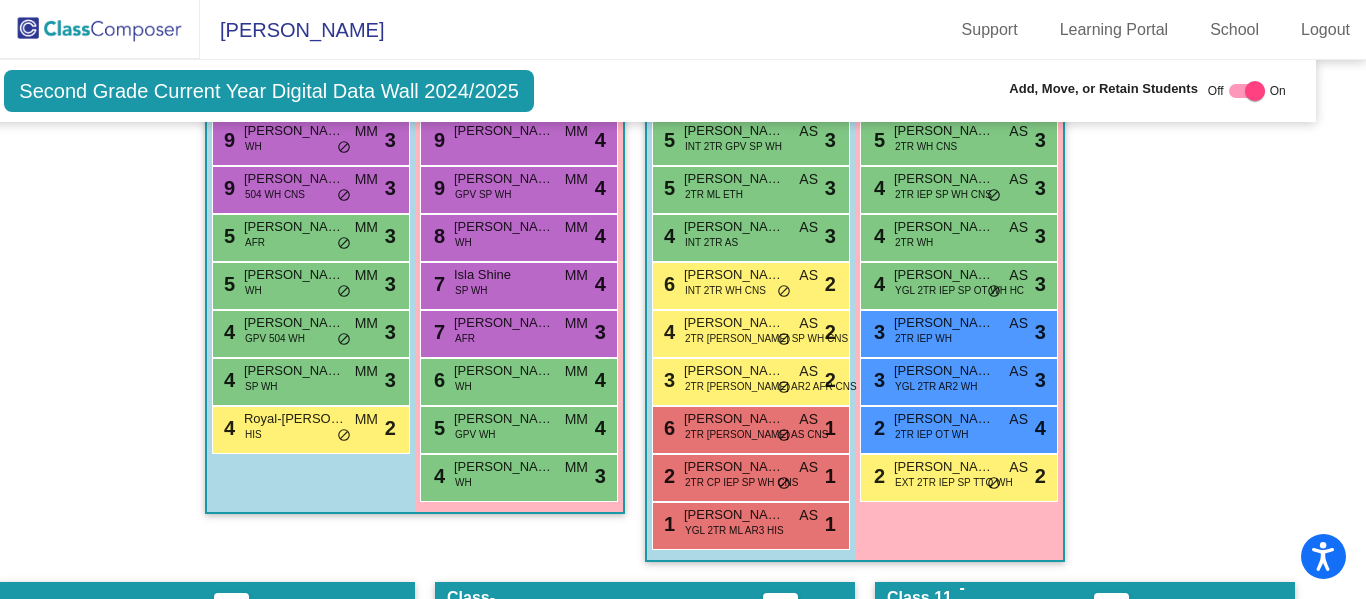 scroll, scrollTop: 3348, scrollLeft: 40, axis: both 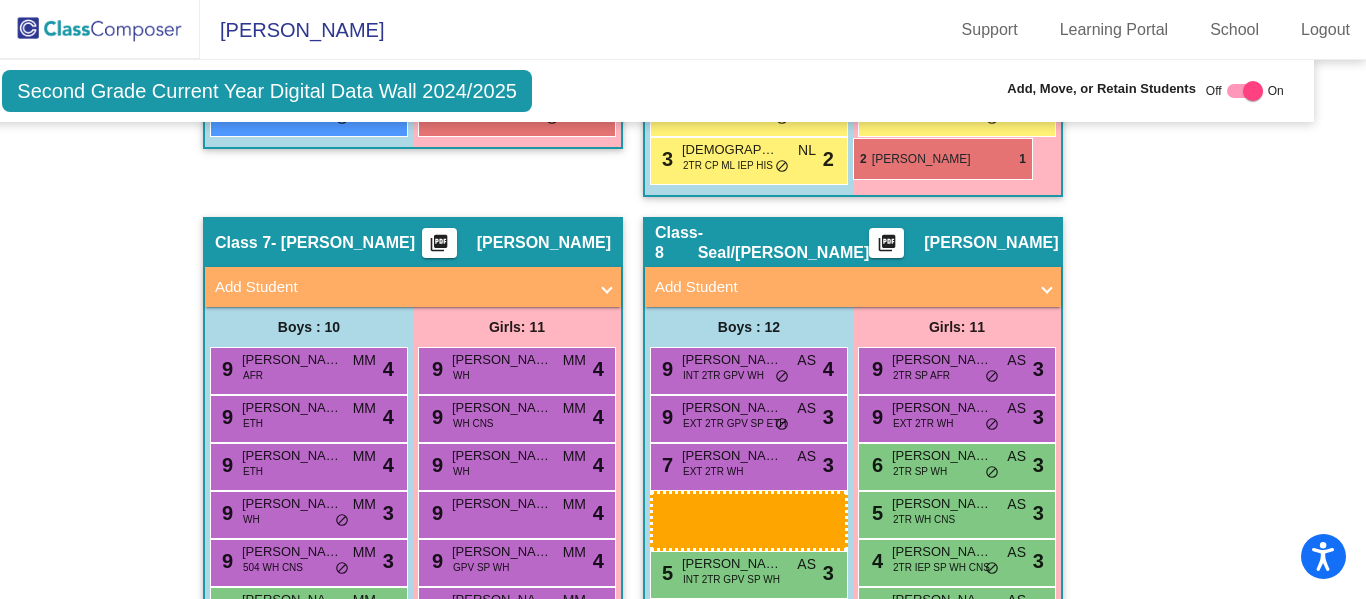 drag, startPoint x: 793, startPoint y: 468, endPoint x: 853, endPoint y: 138, distance: 335.4102 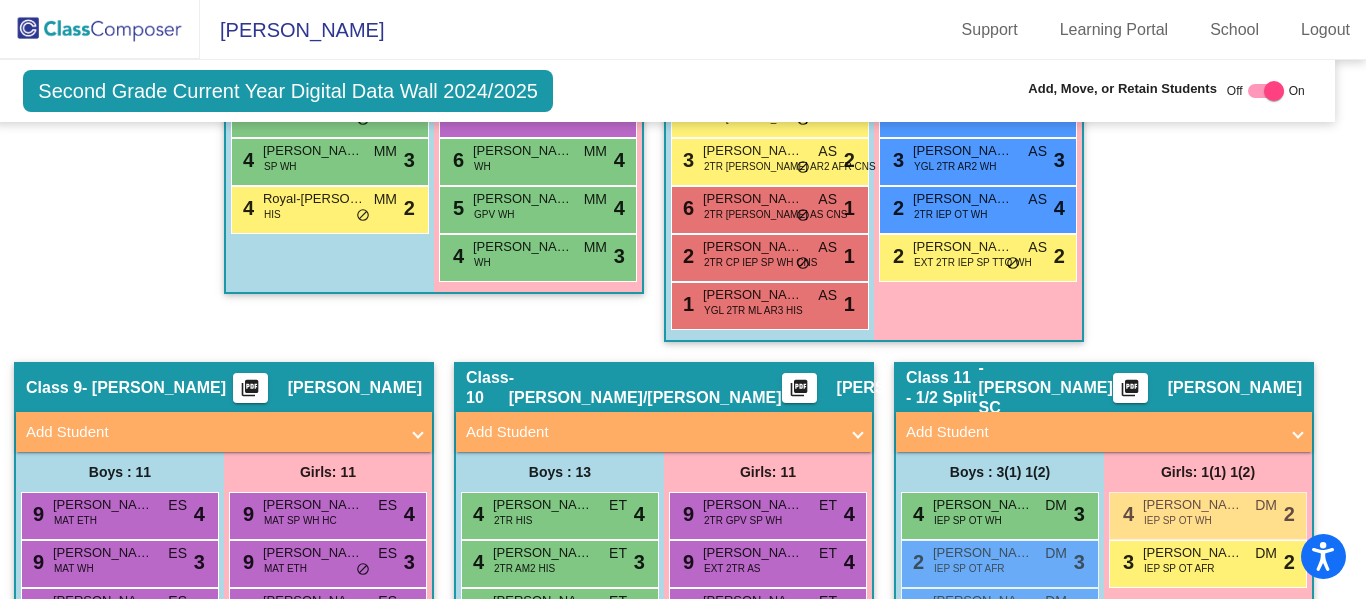 scroll, scrollTop: 3564, scrollLeft: 20, axis: both 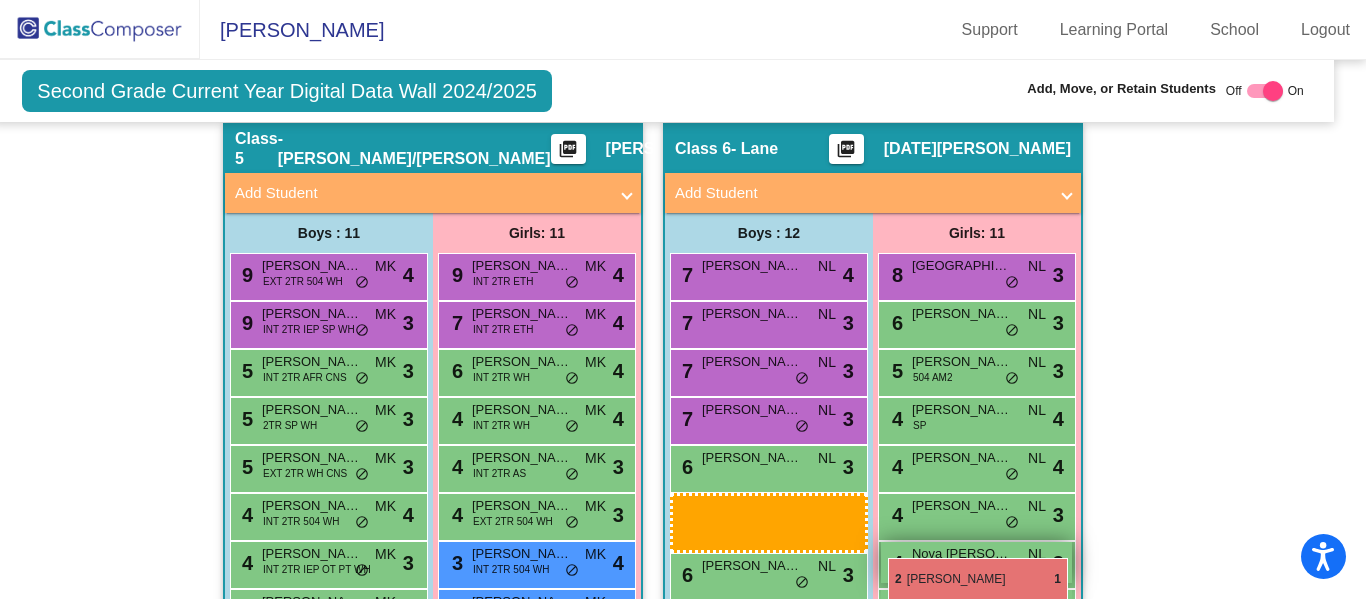 drag, startPoint x: 829, startPoint y: 250, endPoint x: 888, endPoint y: 559, distance: 314.58228 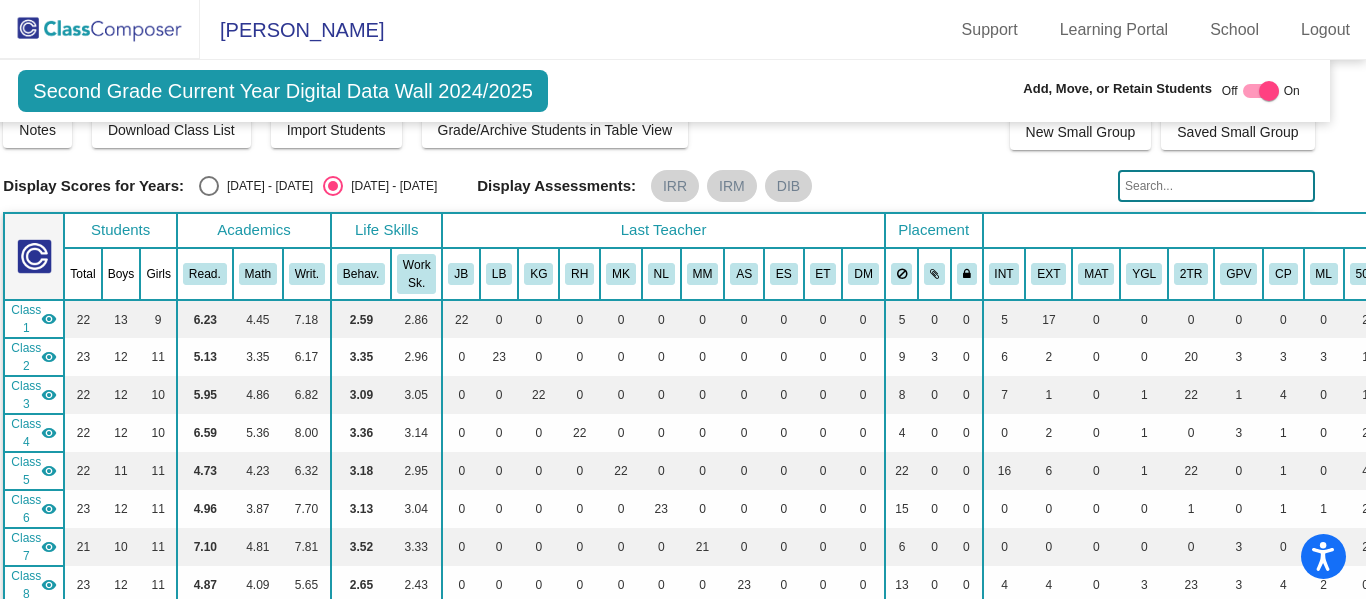 scroll, scrollTop: 0, scrollLeft: 24, axis: horizontal 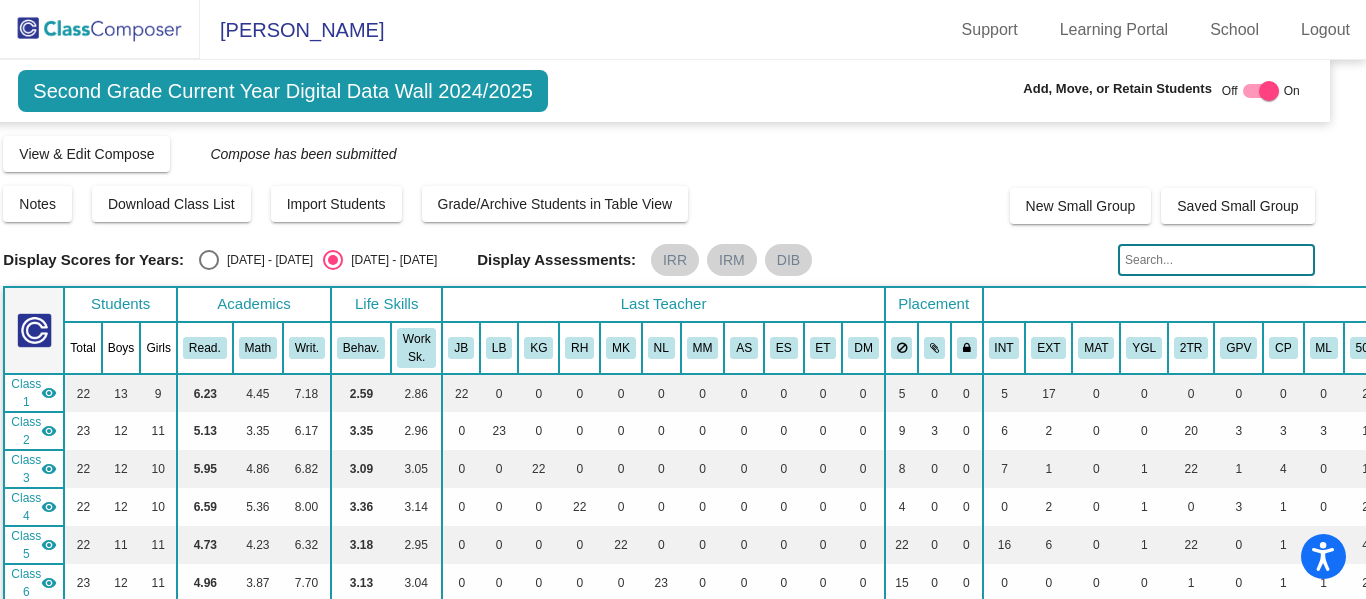 click on "Second Grade Current Year Digital Data Wall 2024/2025" 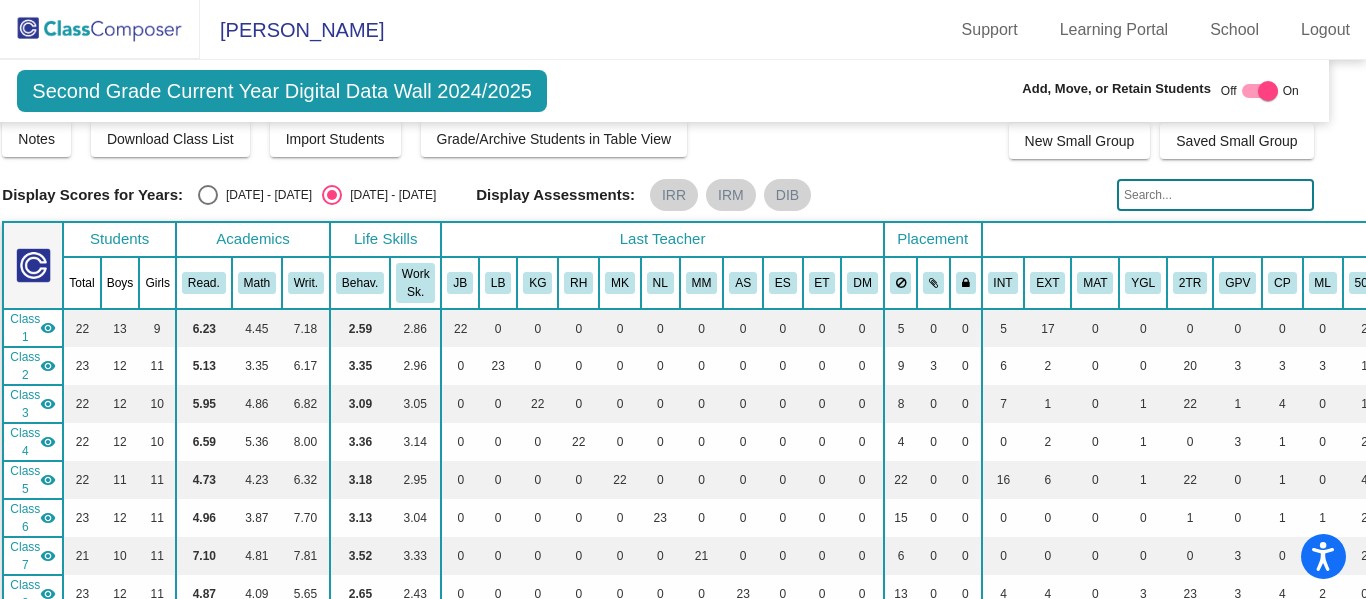 scroll, scrollTop: 0, scrollLeft: 24, axis: horizontal 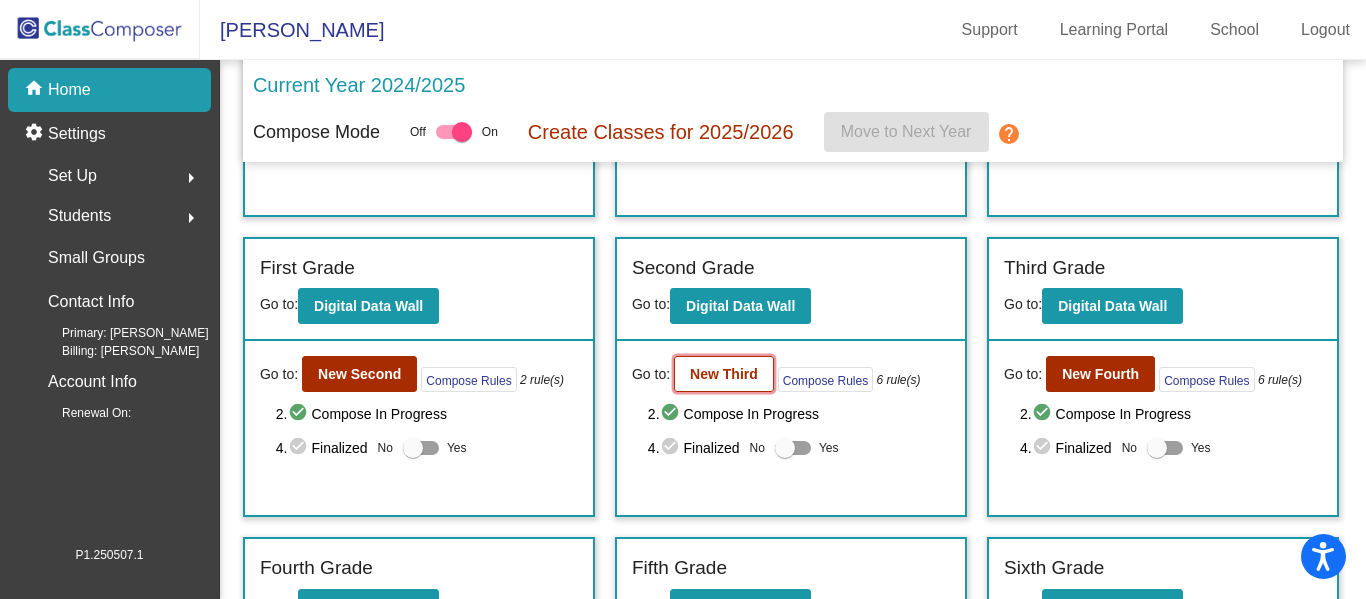 click on "New Third" 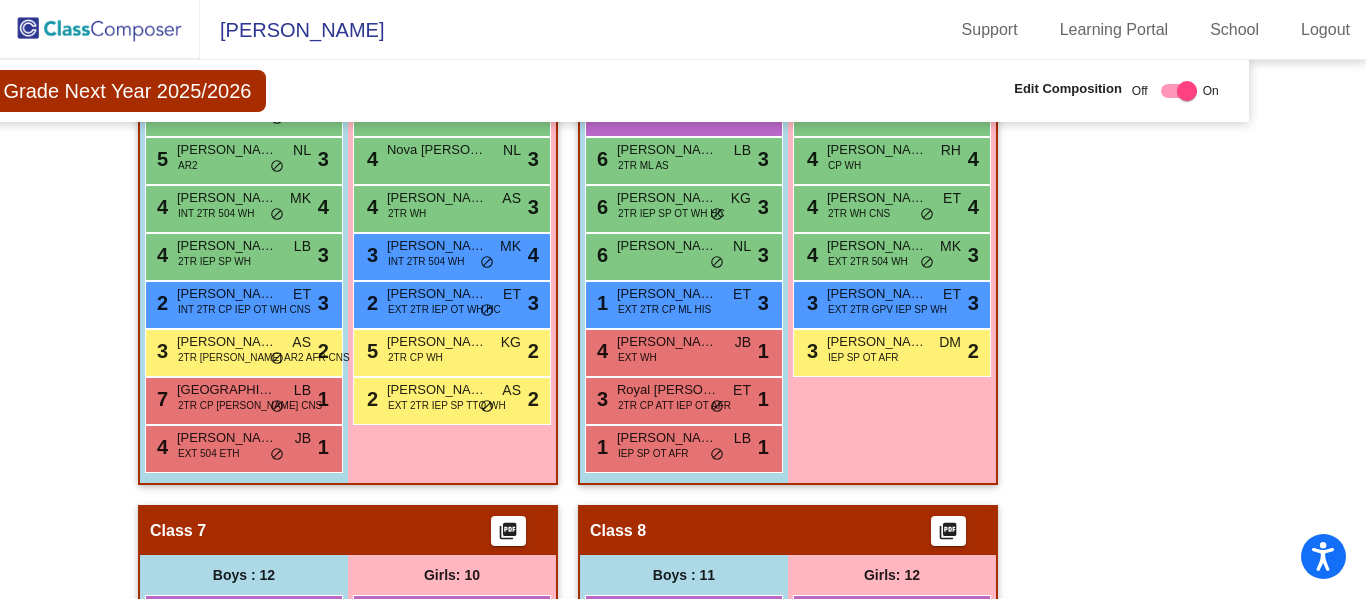 scroll, scrollTop: 2523, scrollLeft: 103, axis: both 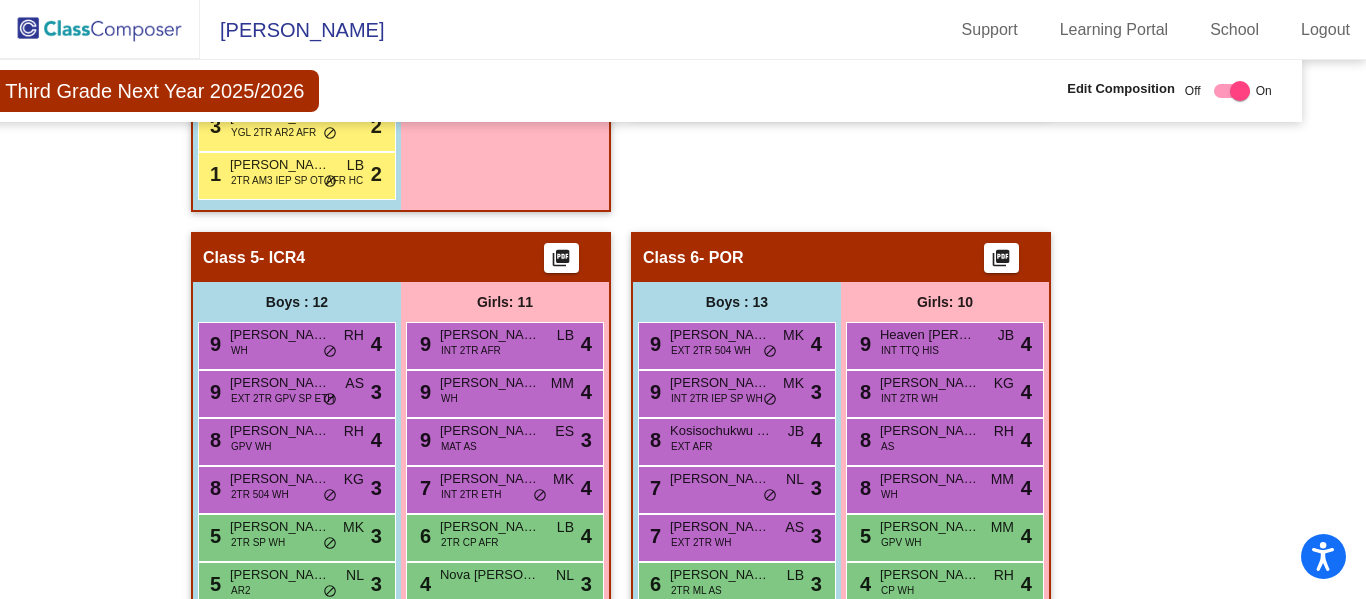 click at bounding box center (1240, 91) 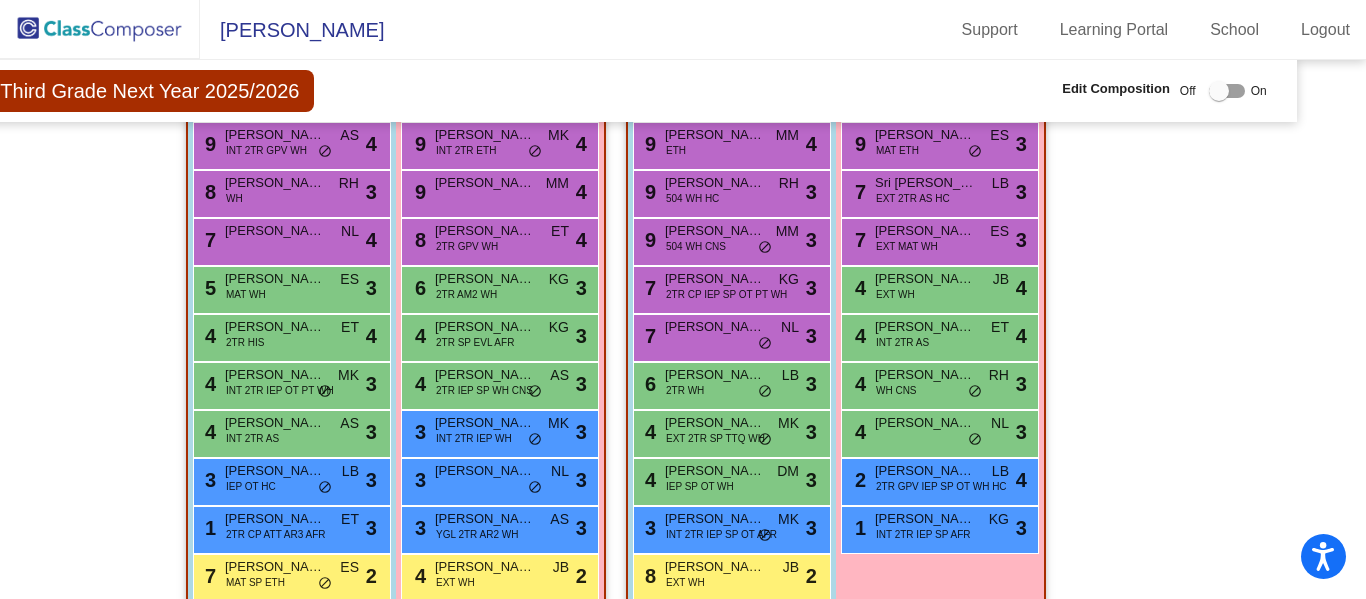 scroll, scrollTop: 1426, scrollLeft: 57, axis: both 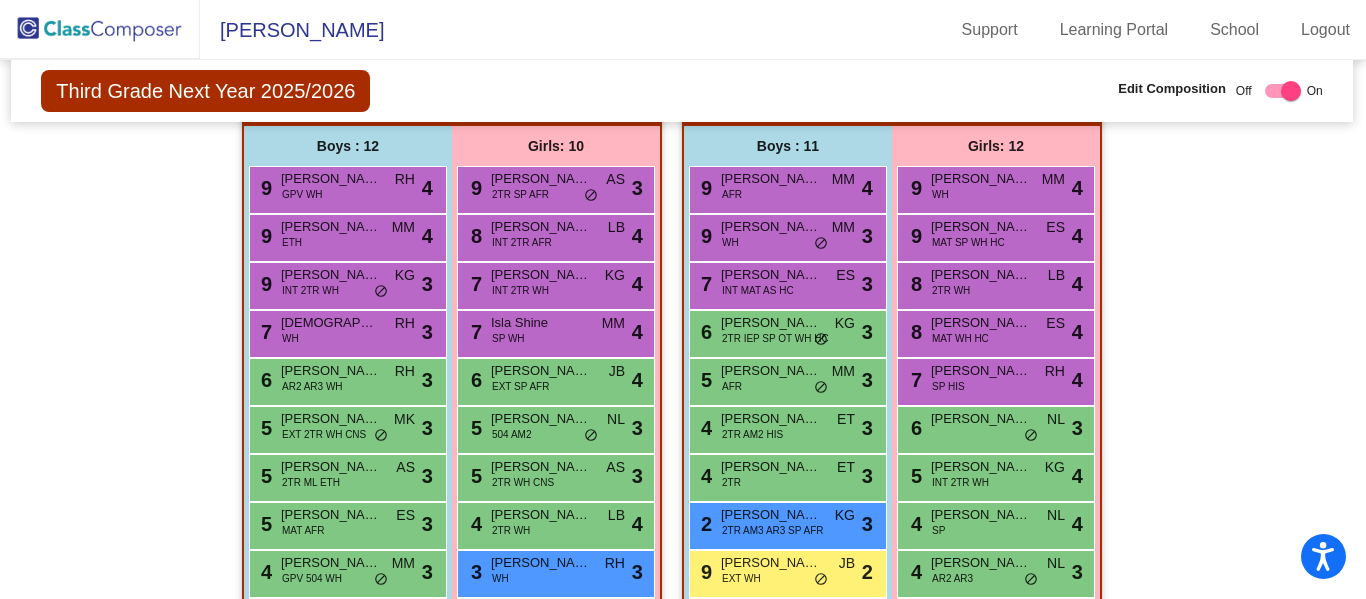 click on "Hallway   - Hallway Class  picture_as_pdf  Add Student  First Name Last Name Student Id  (Recommended)   Boy   Girl   Non Binary Add Close  Boys : 0    No Students   Girls: 0   No Students   Class 1   - ICR1  picture_as_pdf  Add Student  First Name Last Name Student Id  (Recommended)   Boy   Girl   Non Binary Add Close  Boys : 11  7 Kaiden Cabry INT ETH JB lock do_not_disturb_alt 3 7 Liam Mihok NL lock do_not_disturb_alt 3 5 Carter James INT 2TR AFR CNS MK lock do_not_disturb_alt 3 4 Jordan Yarnell NL lock do_not_disturb_alt 4 4 Grant Zitkevitz MAT WH HC ES lock do_not_disturb_alt 4 4 Cameron Villone SP WH MM lock do_not_disturb_alt 3 4 Connor Kulb 2TR GPV BEH WH ET lock do_not_disturb_alt 3 2 Cole Gamber 2TR IEP WH HC LB lock do_not_disturb_alt 3 1 Andrew O'Neill 2TR CP IEP OT WH KG lock do_not_disturb_alt 3 7 Noah Dombrosky 2TR IEP WH KG lock do_not_disturb_alt 2 3 Royal Collins 2TR CP ATT IEP OT AFR ET lock do_not_disturb_alt 1 Girls: 12 9 Claire Simkins EXT 2TR WH AS lock do_not_disturb_alt 3 8 LB 4" 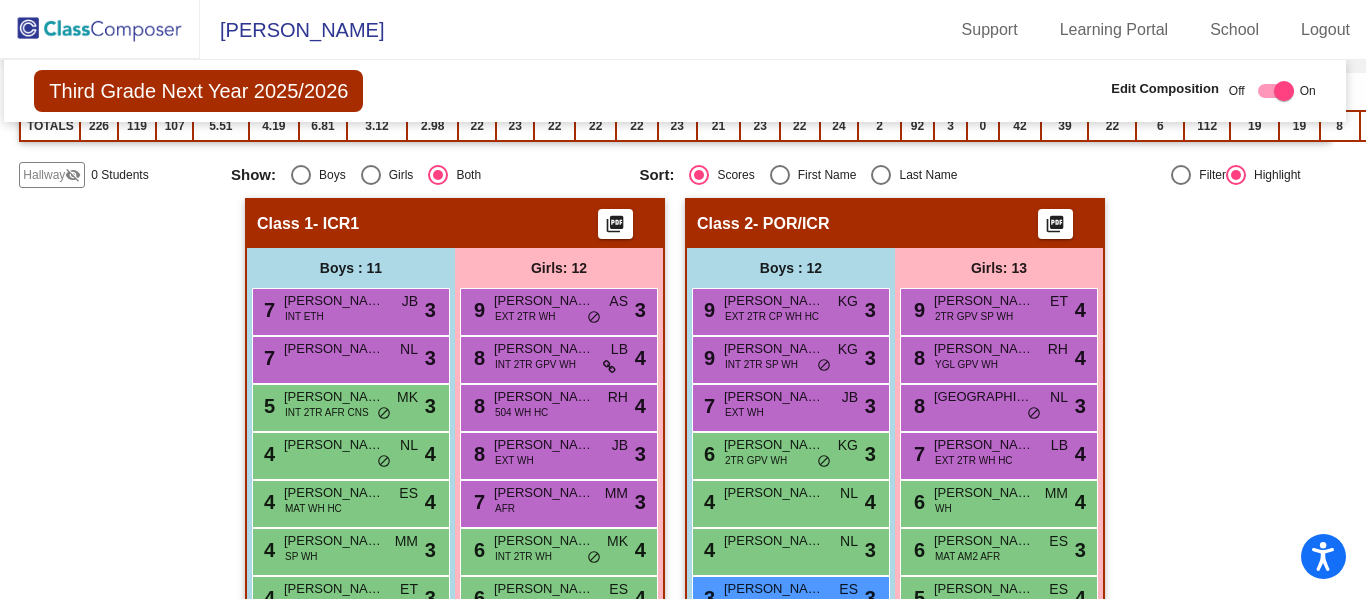 scroll, scrollTop: 0, scrollLeft: 8, axis: horizontal 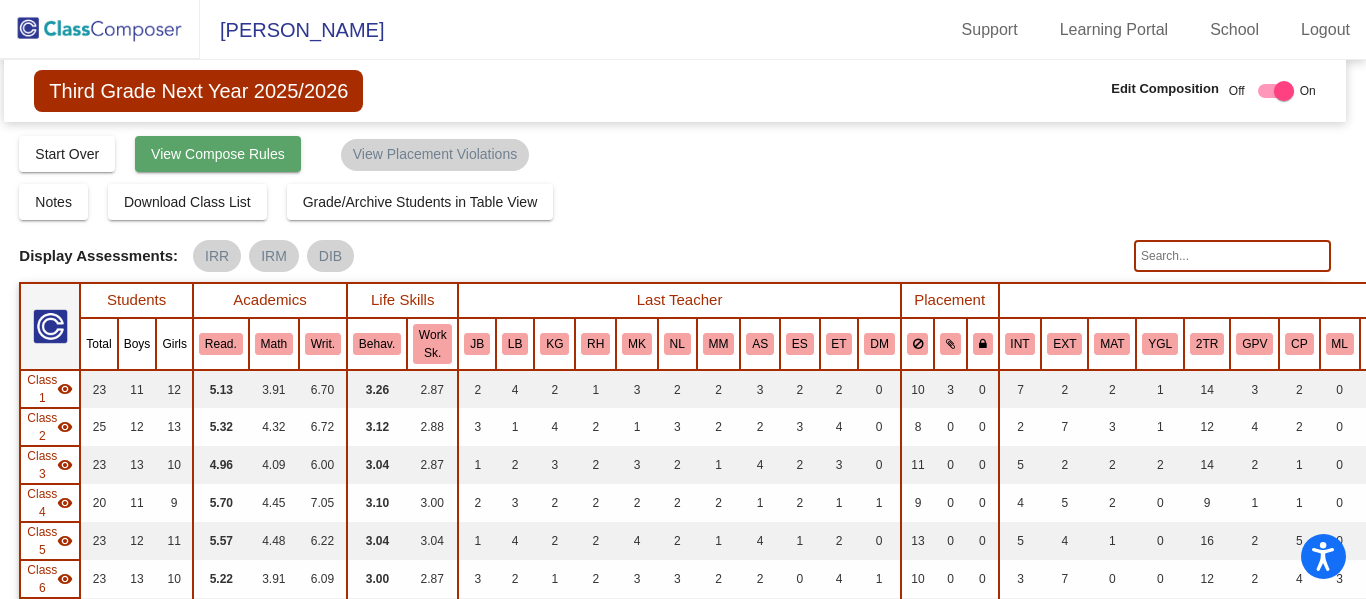 click on "View Compose Rules" 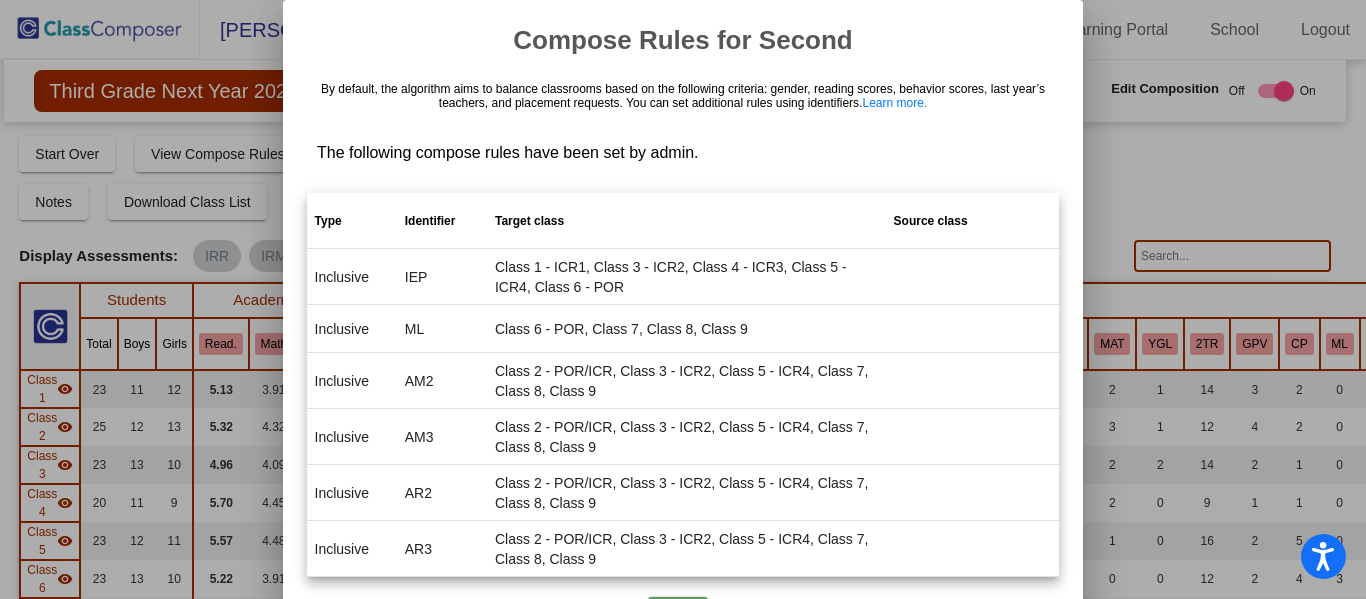 click at bounding box center (683, 299) 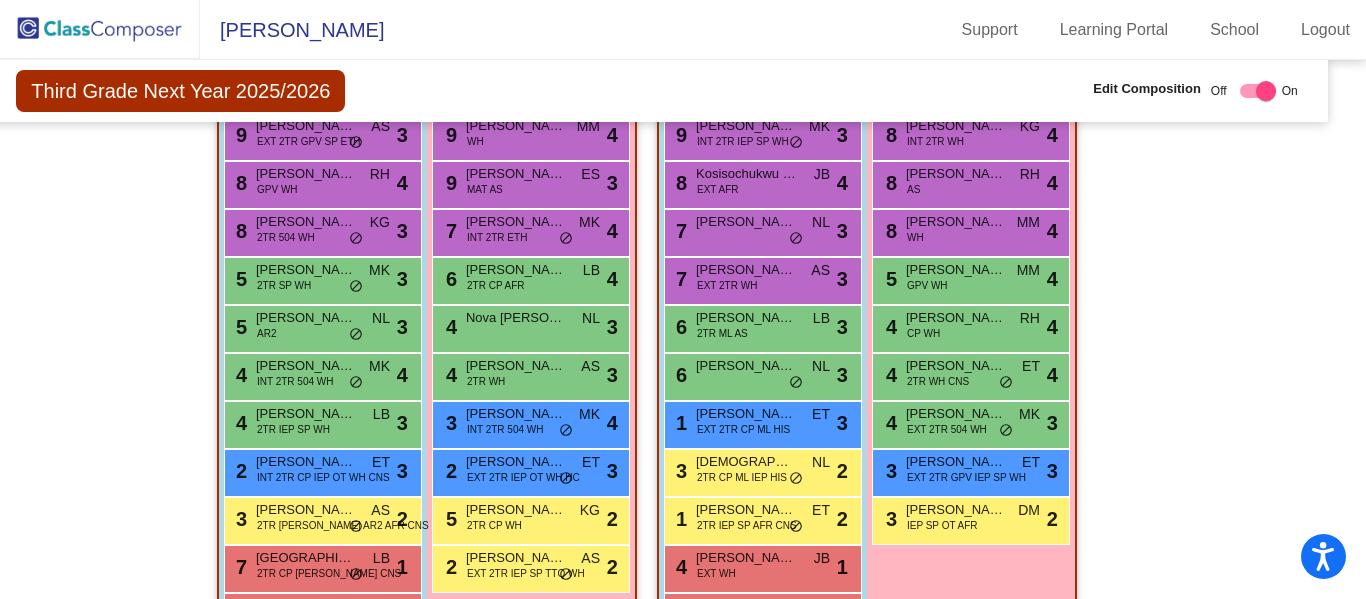 scroll, scrollTop: 2359, scrollLeft: 26, axis: both 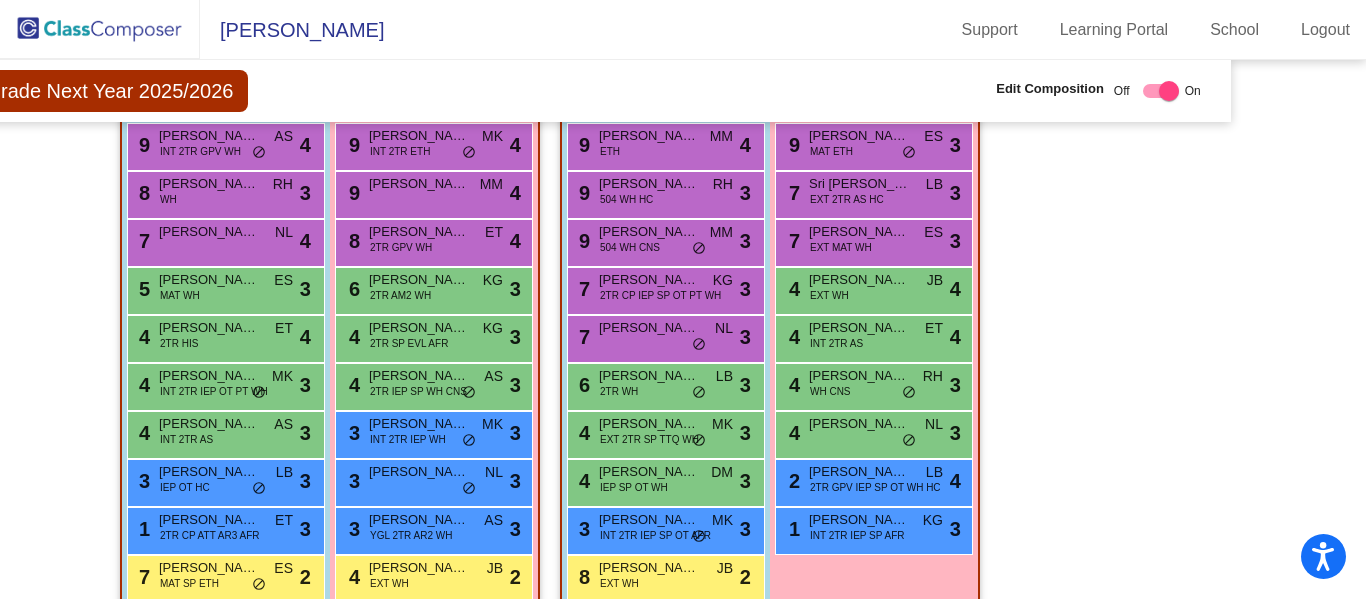 click on "4 Adriana Dong INT 2TR AS ET lock do_not_disturb_alt 4" at bounding box center (874, 339) 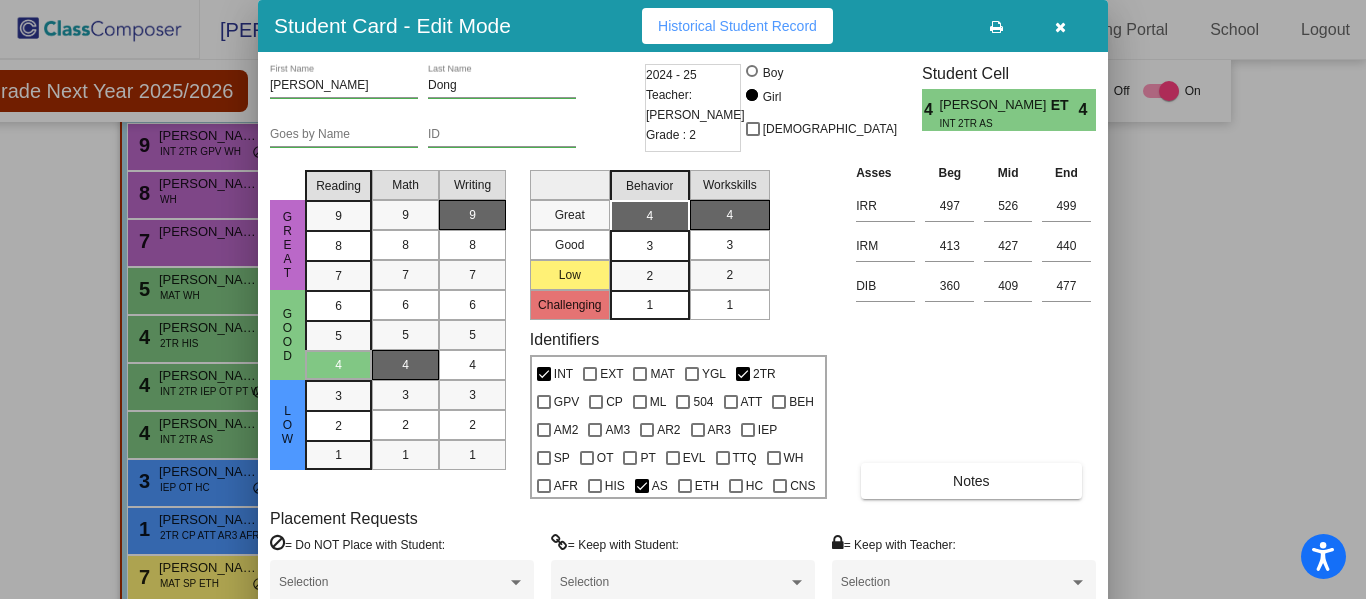 click at bounding box center (1060, 27) 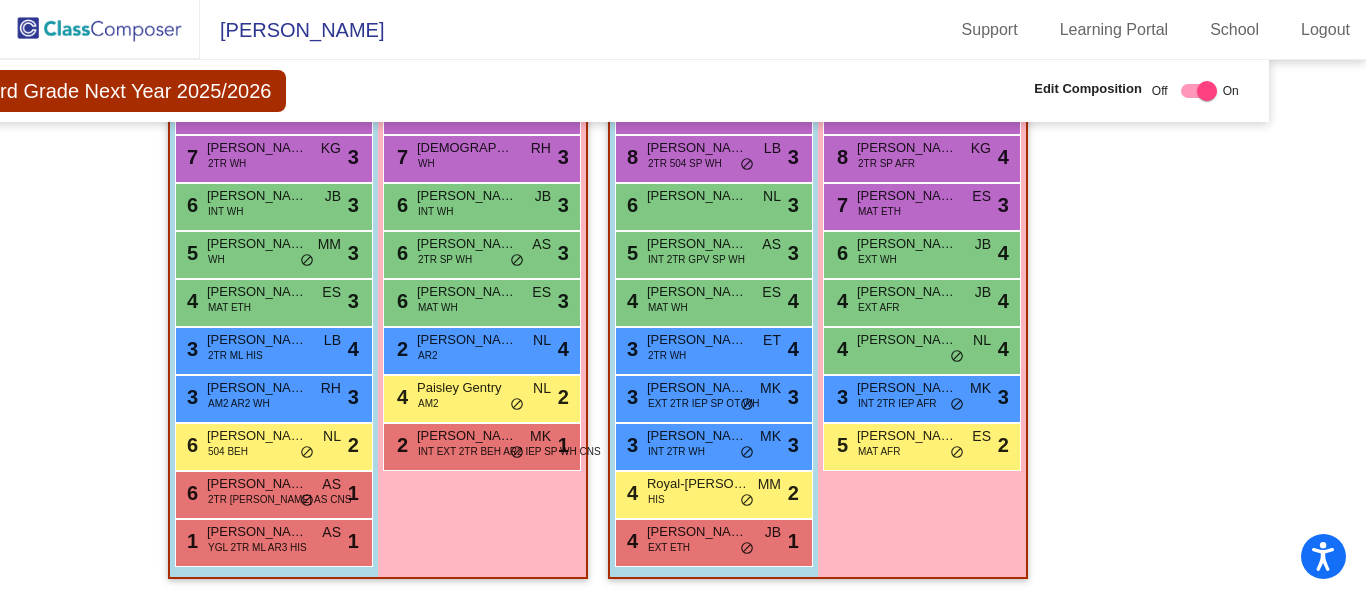 scroll, scrollTop: 3882, scrollLeft: 86, axis: both 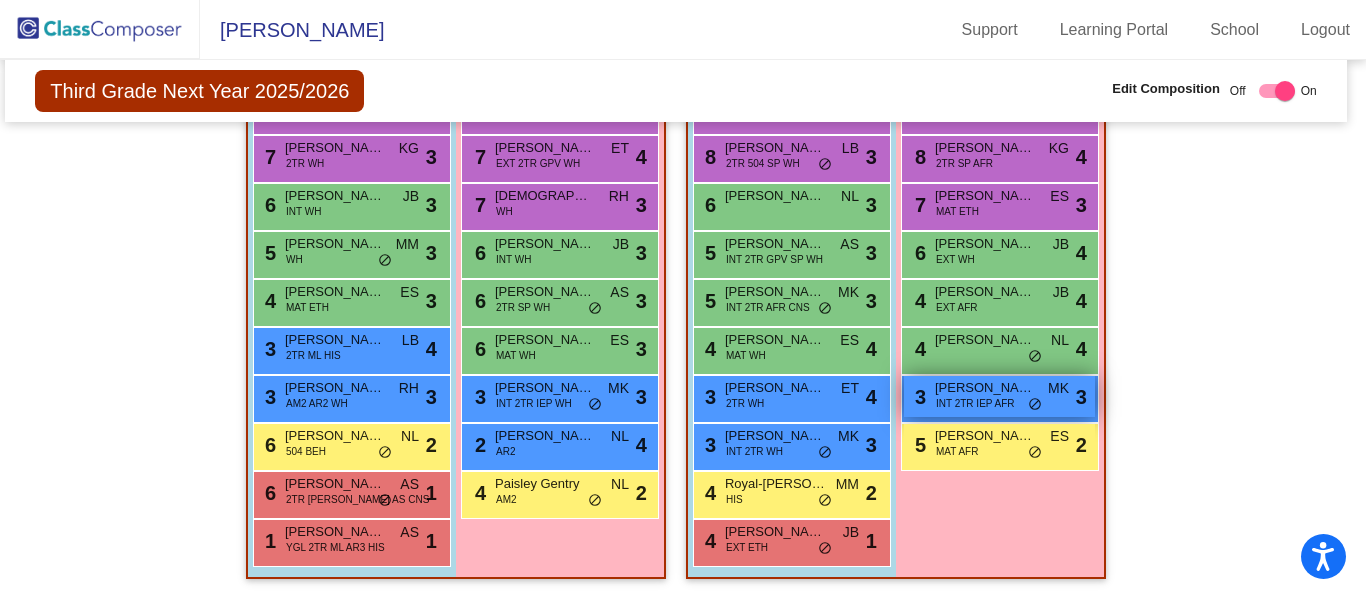 click on "[PERSON_NAME]" at bounding box center (985, 388) 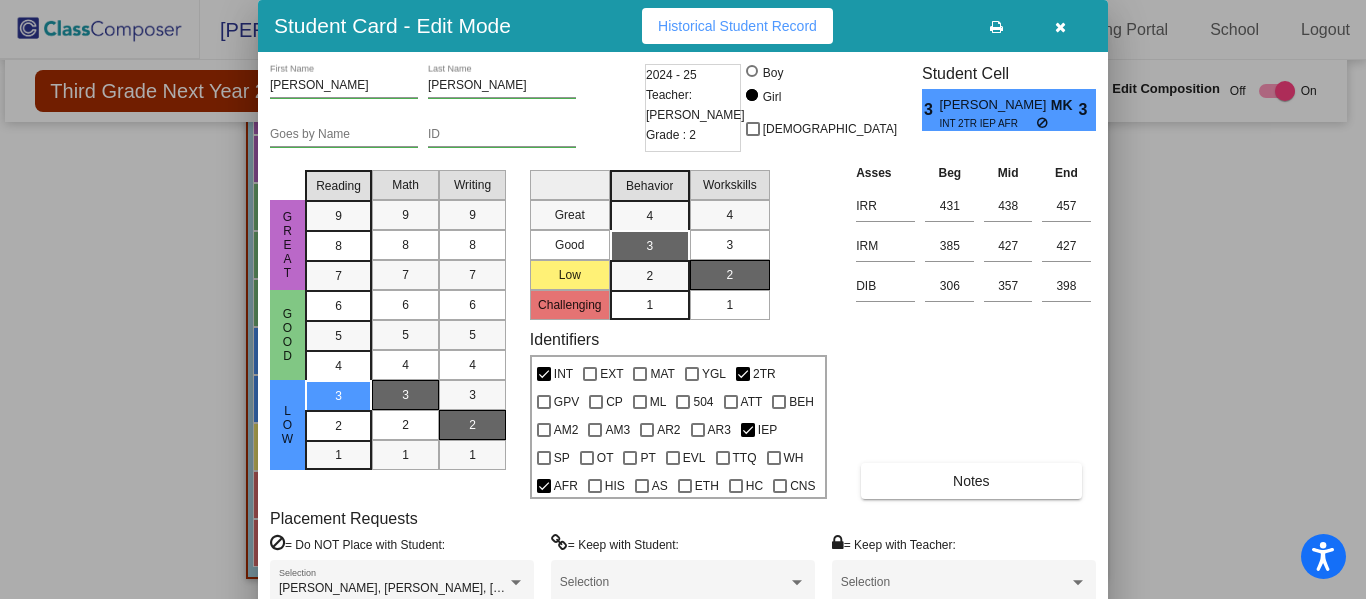 click at bounding box center [683, 299] 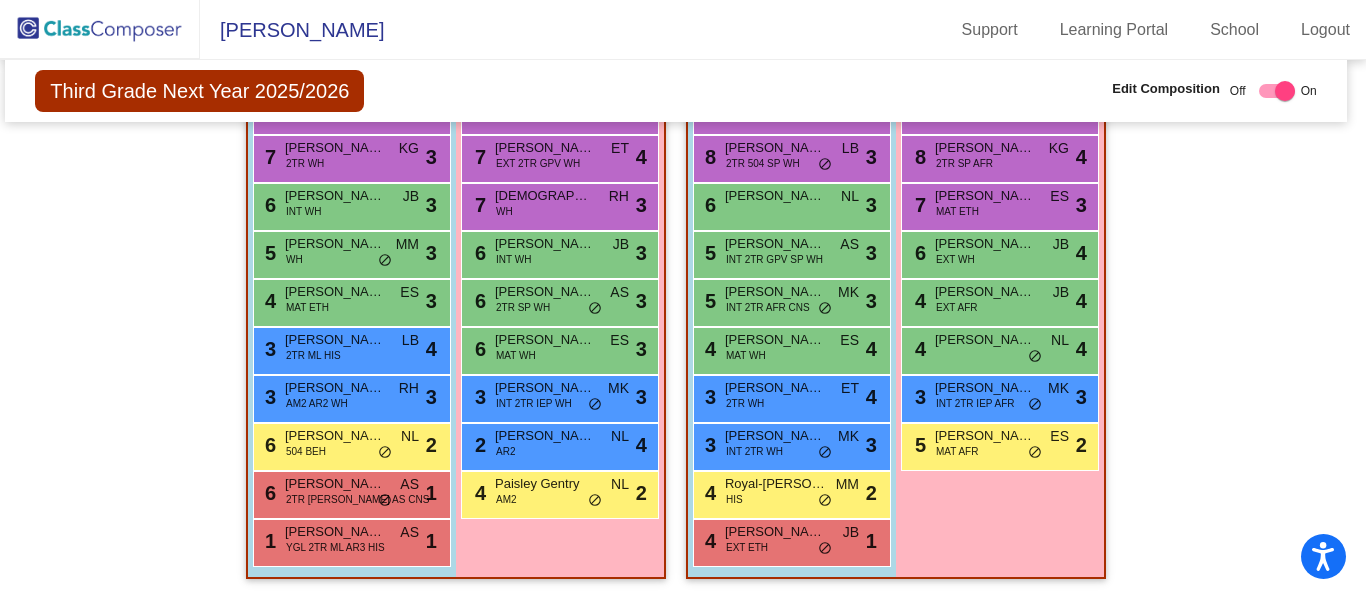 click at bounding box center [1273, 91] 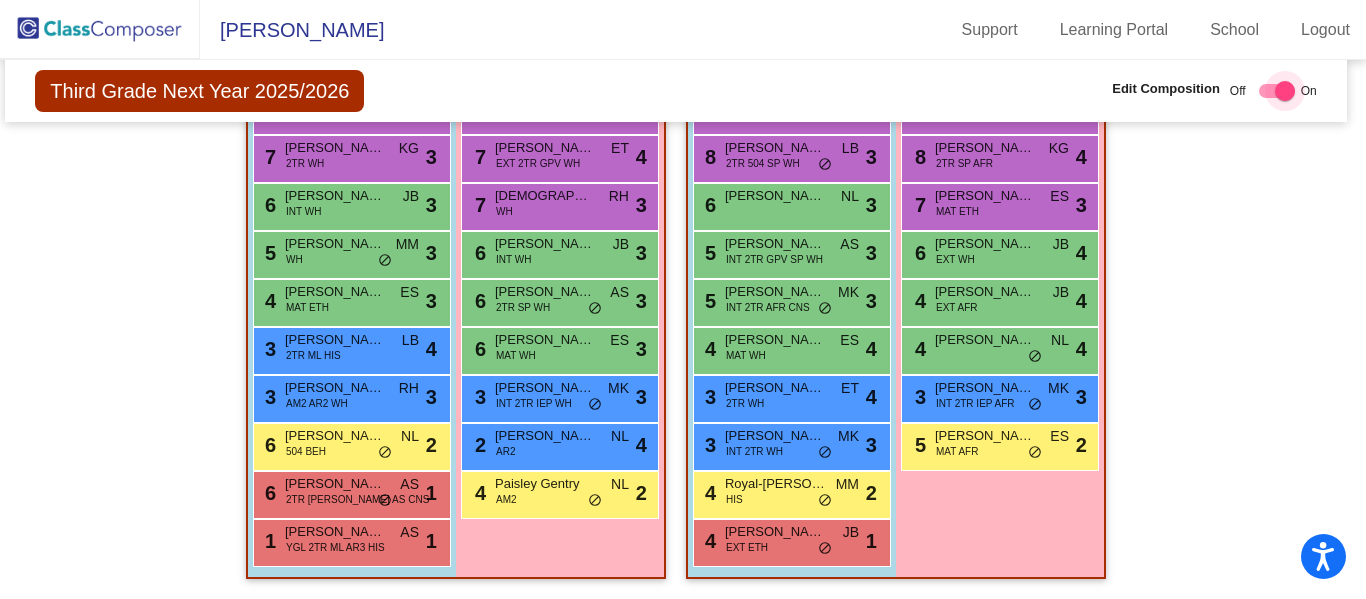 checkbox on "false" 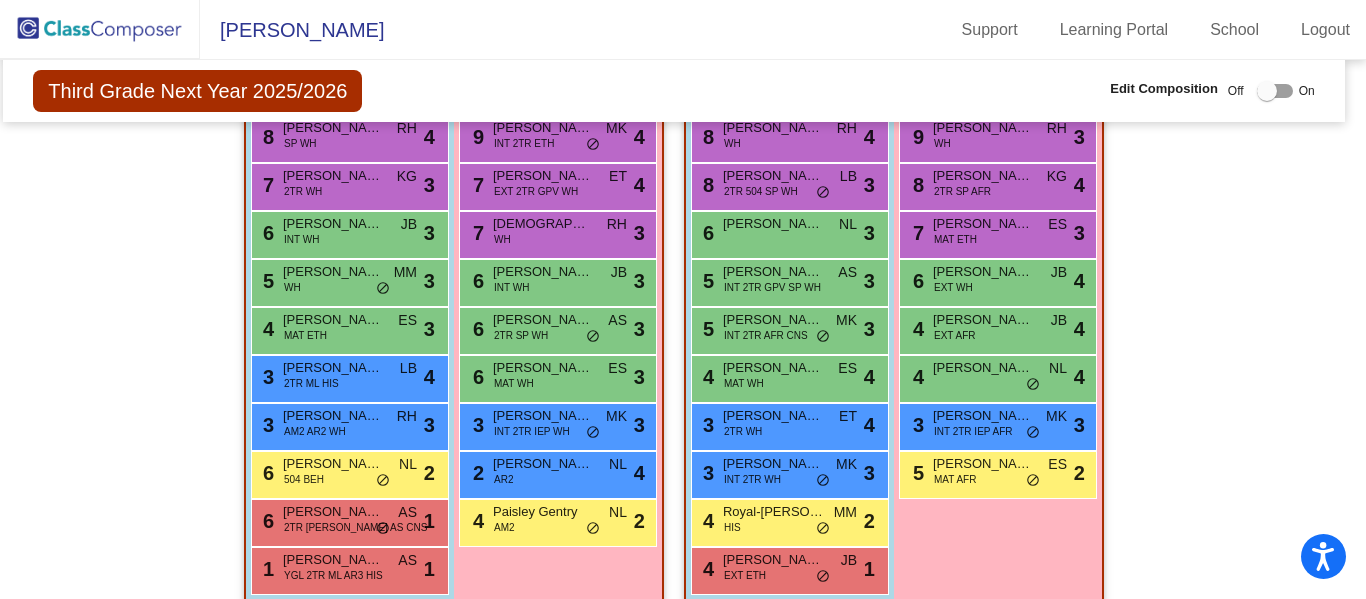 scroll, scrollTop: 3805, scrollLeft: 9, axis: both 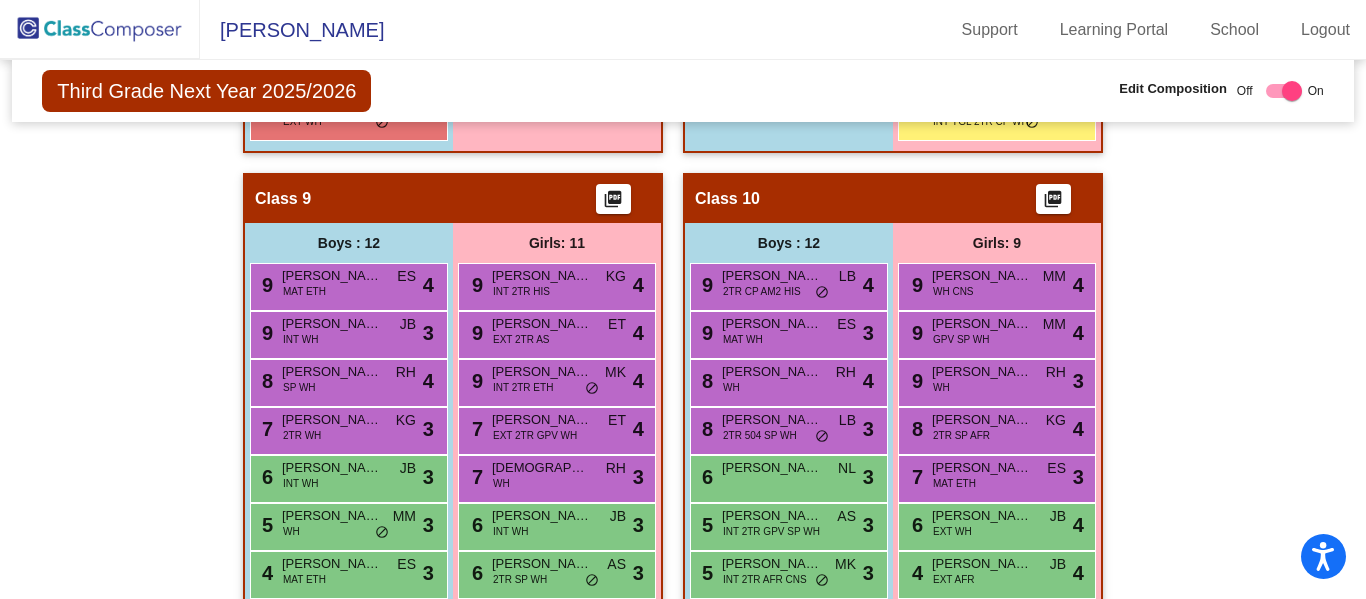 click at bounding box center [1292, 91] 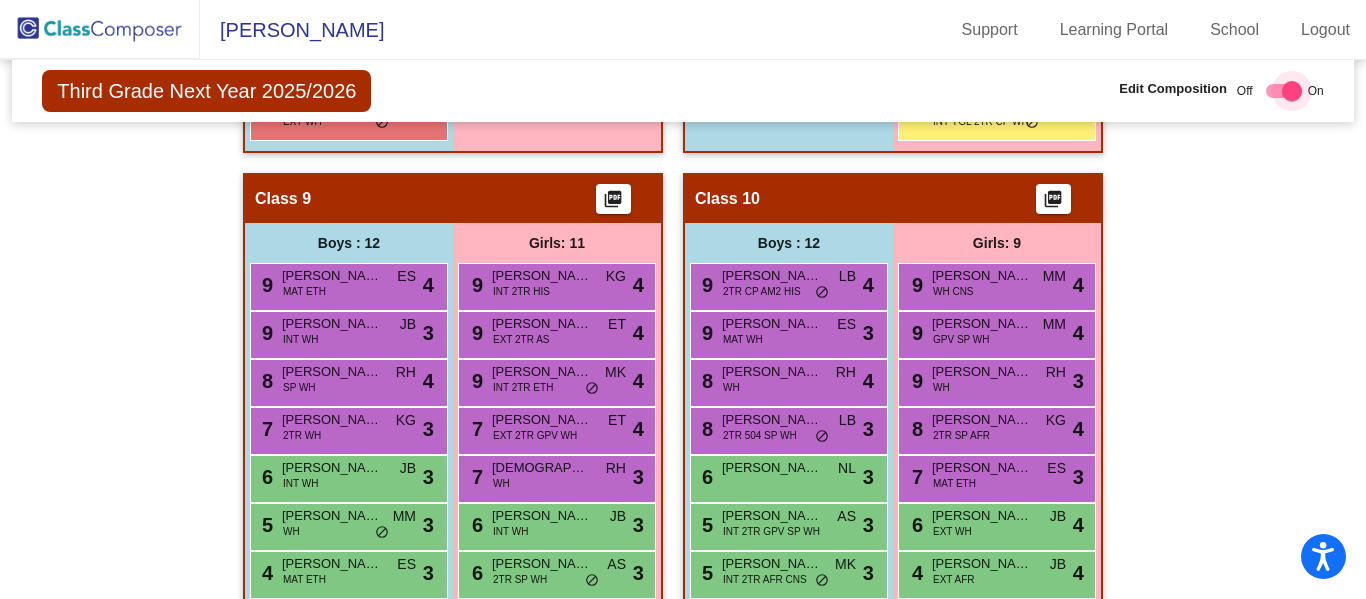 checkbox on "false" 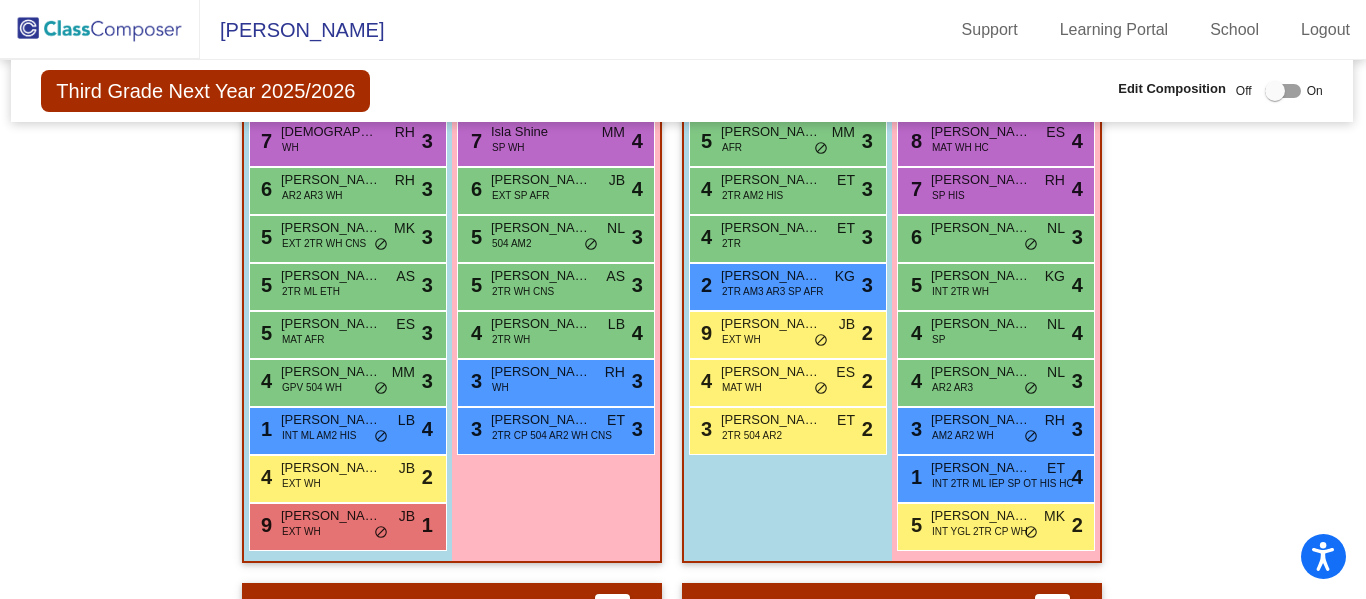 scroll, scrollTop: 3218, scrollLeft: 0, axis: vertical 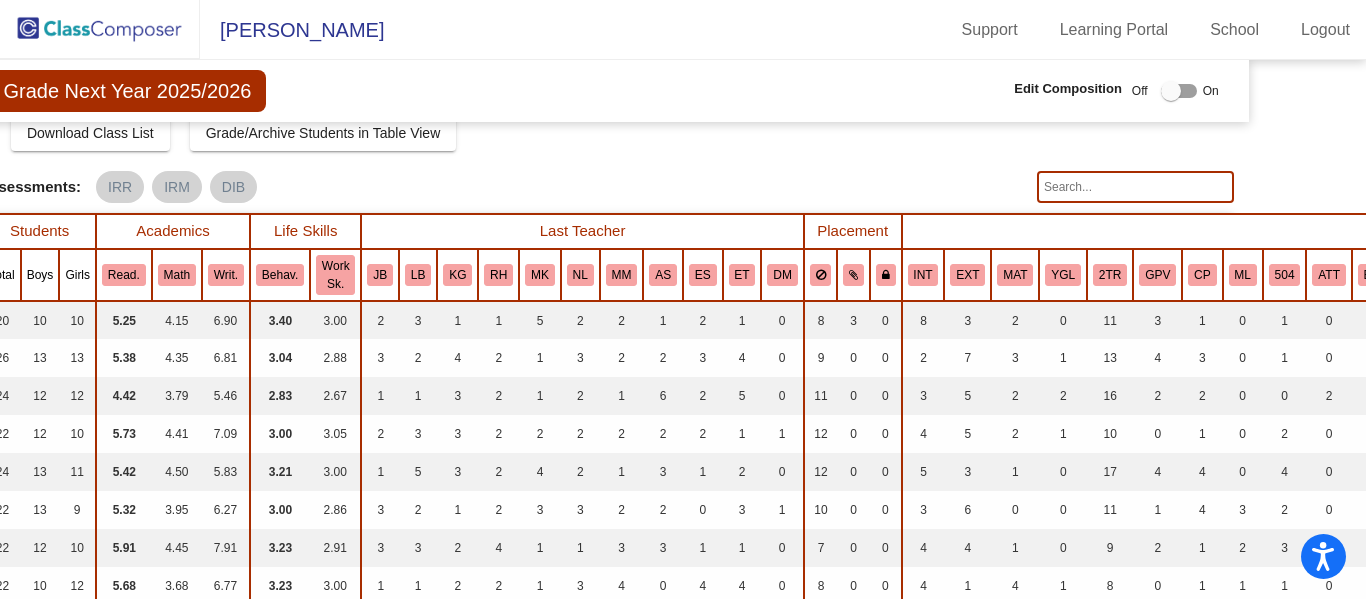 click 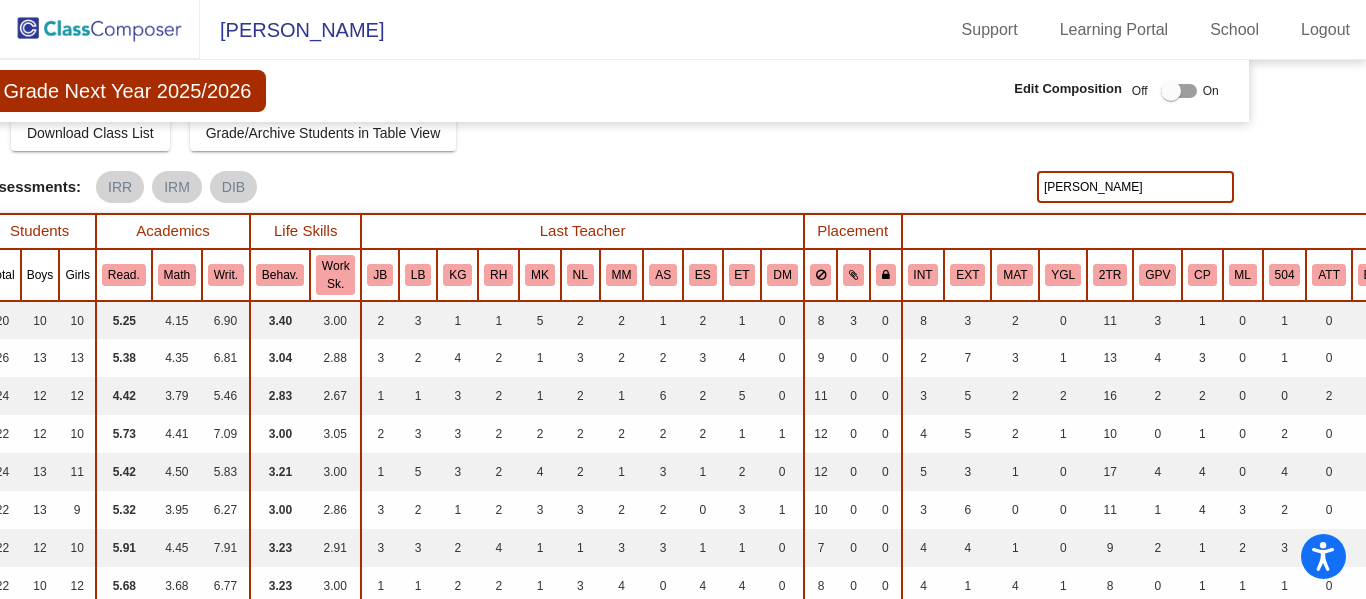 type on "worley" 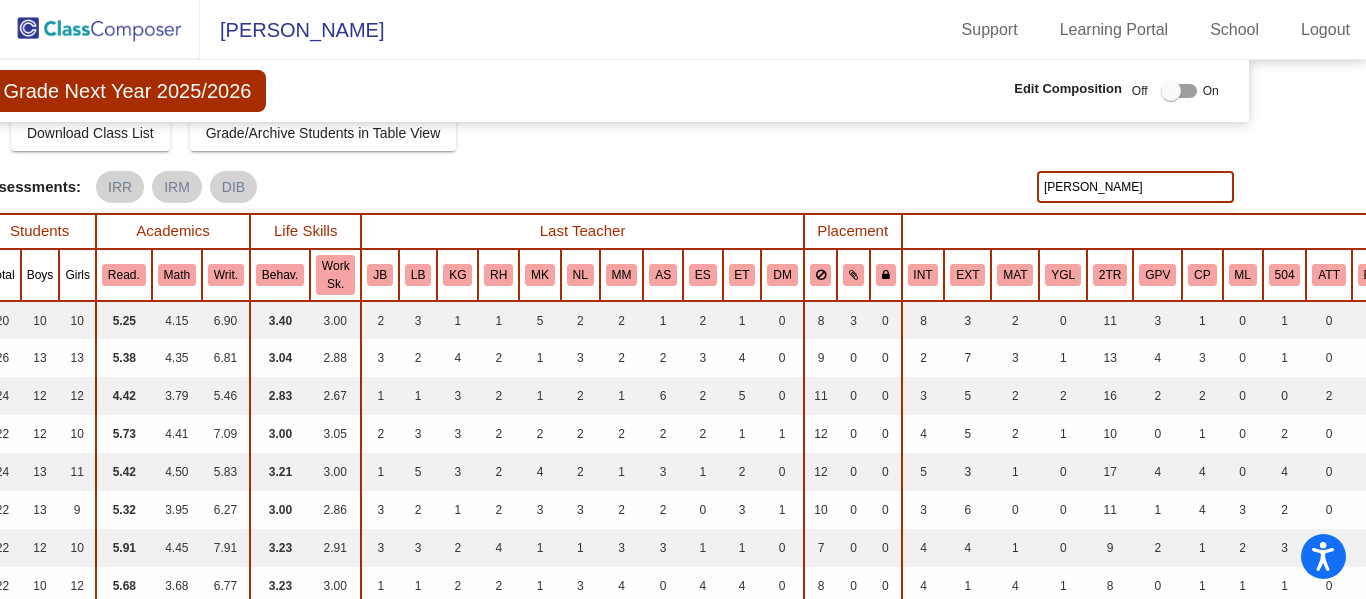 click on "worley" 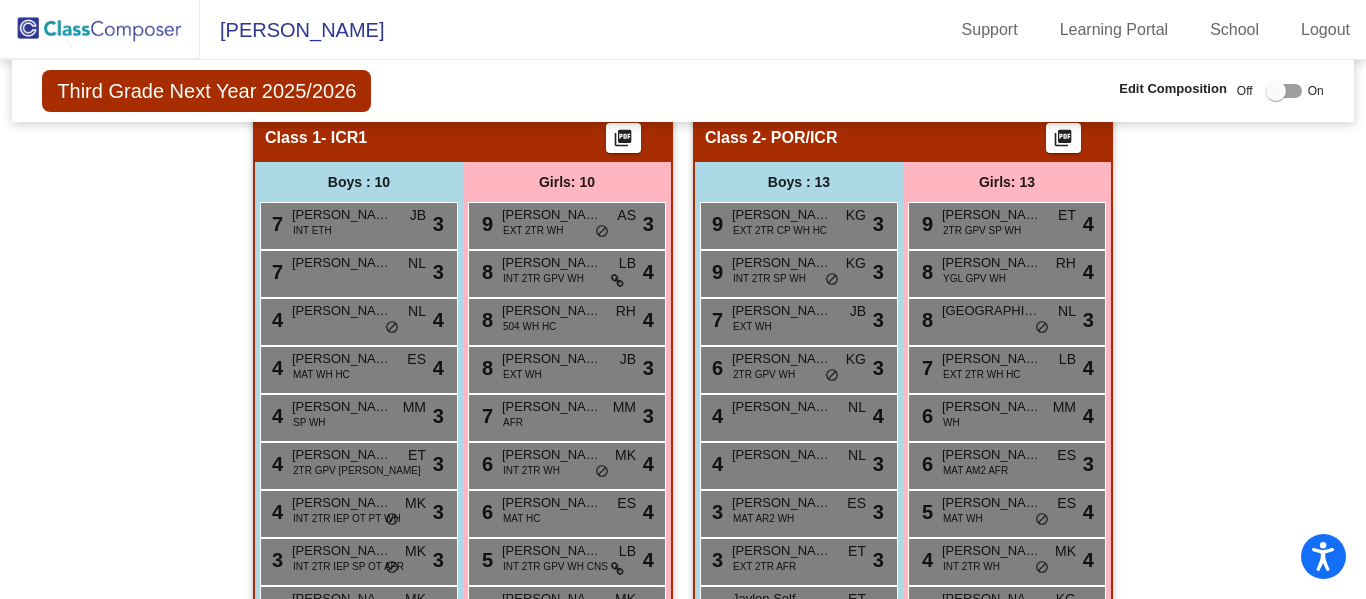 scroll, scrollTop: 793, scrollLeft: 0, axis: vertical 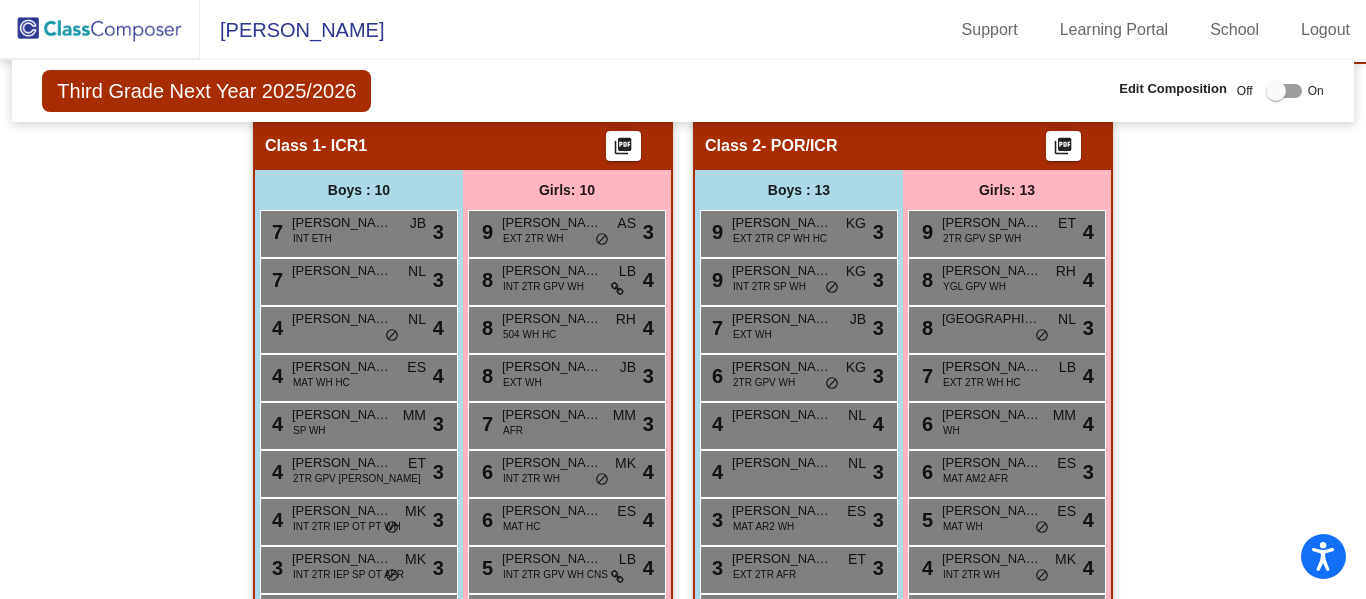 click on "Hallway   - Hallway Class  picture_as_pdf  Add Student  First Name Last Name Student Id  (Recommended)   Boy   Girl   Non Binary Add Close  Boys : 0    No Students   Girls: 0   No Students   Class 1   - ICR1  picture_as_pdf  Add Student  First Name Last Name Student Id  (Recommended)   Boy   Girl   Non Binary Add Close  Boys : 10  7 Kaiden Cabry INT ETH JB lock do_not_disturb_alt 3 7 Liam Mihok NL lock do_not_disturb_alt 3 4 Jordan Yarnell NL lock do_not_disturb_alt 4 4 Grant Zitkevitz MAT WH HC ES lock do_not_disturb_alt 4 4 Cameron Villone SP WH MM lock do_not_disturb_alt 3 4 Connor Kulb 2TR GPV BEH WH ET lock do_not_disturb_alt 3 4 Evan Fisher INT 2TR IEP OT PT WH MK lock do_not_disturb_alt 3 3 Andre Grant INT 2TR IEP SP OT AFR MK lock do_not_disturb_alt 3 3 Daniel Cavanagh EXT 2TR IEP SP OT WH MK lock do_not_disturb_alt 3 1 Andrew O'Neill 2TR CP IEP OT WH KG lock do_not_disturb_alt 3 Girls: 10 9 Claire Simkins EXT 2TR WH AS lock do_not_disturb_alt 3 8 Kenzie Krimmel INT 2TR GPV WH LB lock 4 8 RH 4 8" 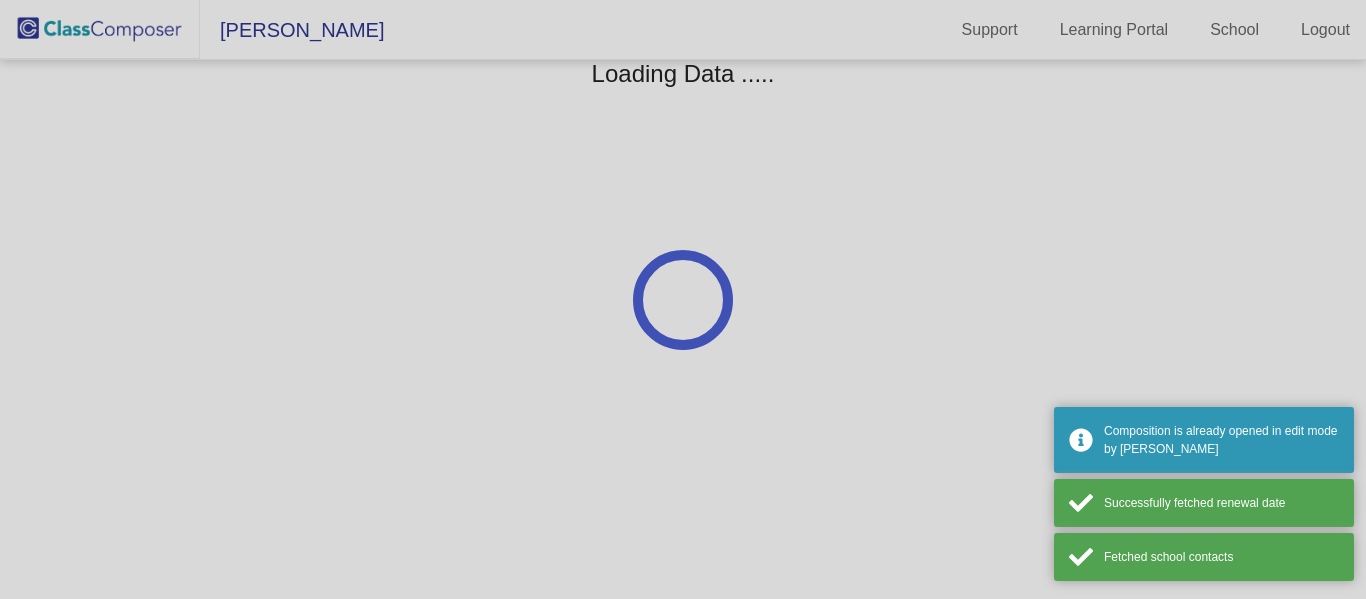 scroll, scrollTop: 0, scrollLeft: 0, axis: both 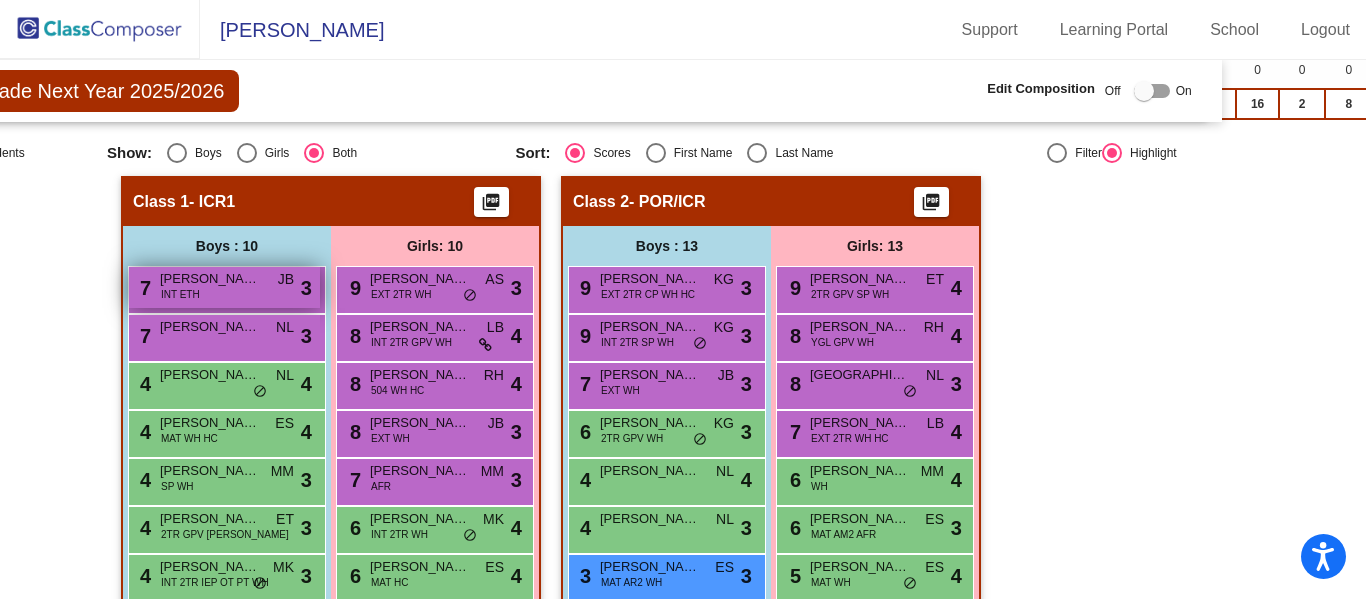 click on "[PERSON_NAME]" at bounding box center (210, 279) 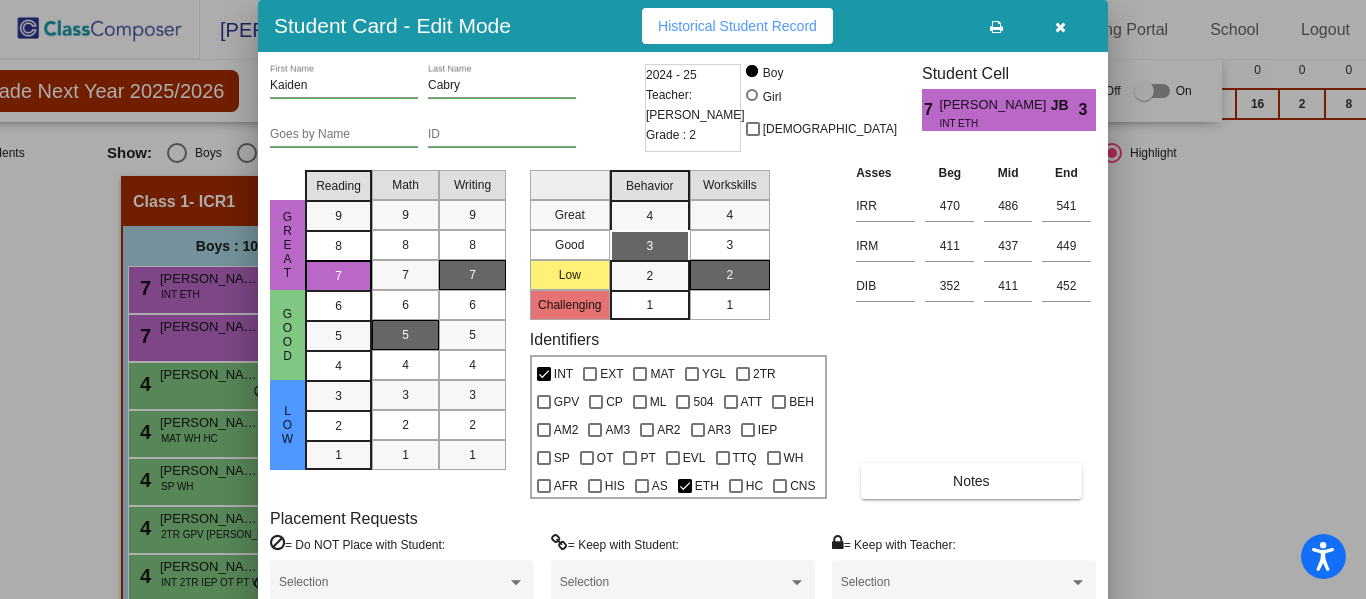 click at bounding box center (683, 299) 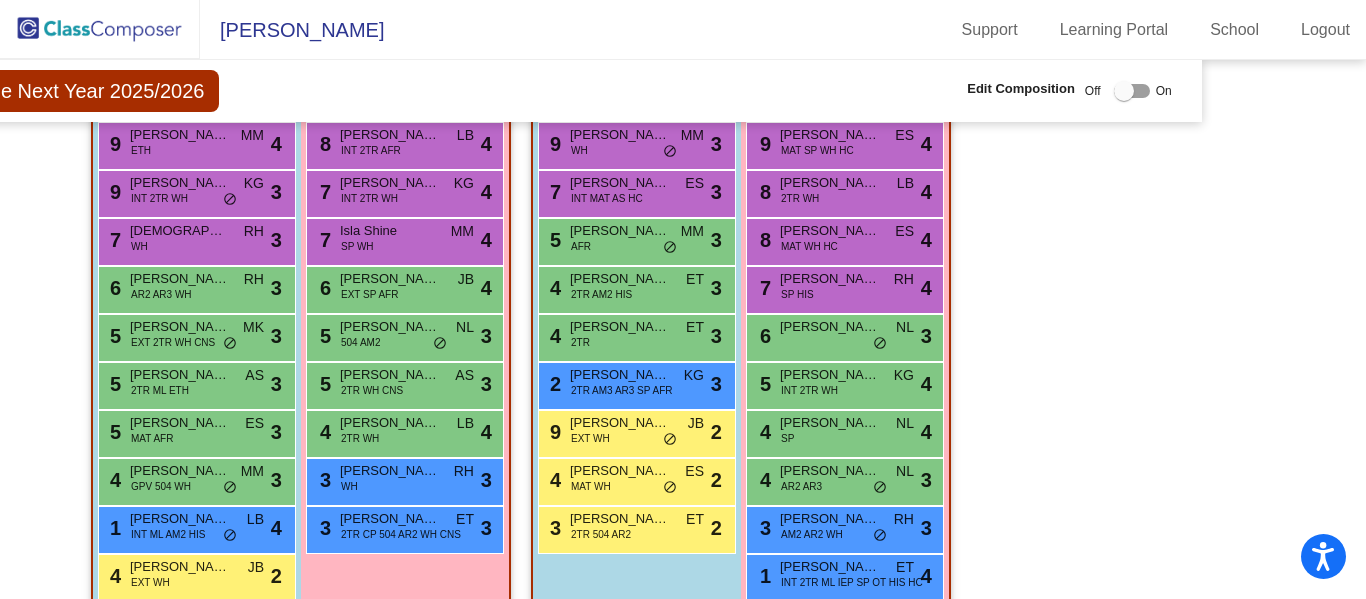 scroll, scrollTop: 3121, scrollLeft: 152, axis: both 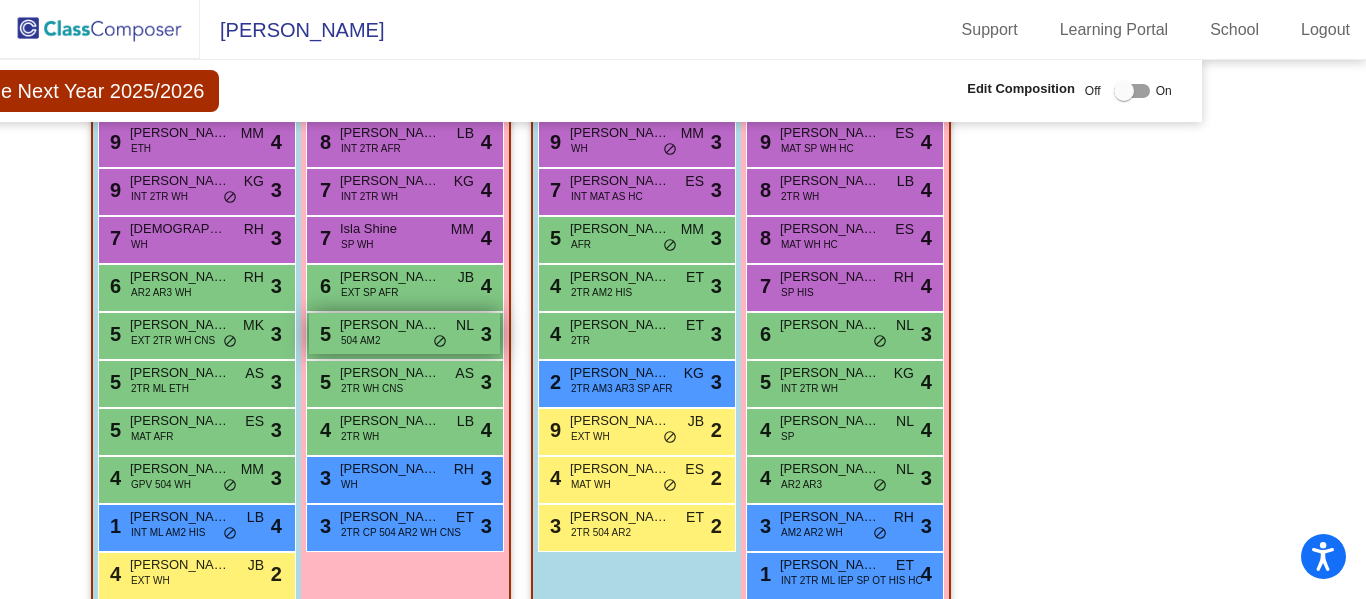 click on "NL" at bounding box center [465, 325] 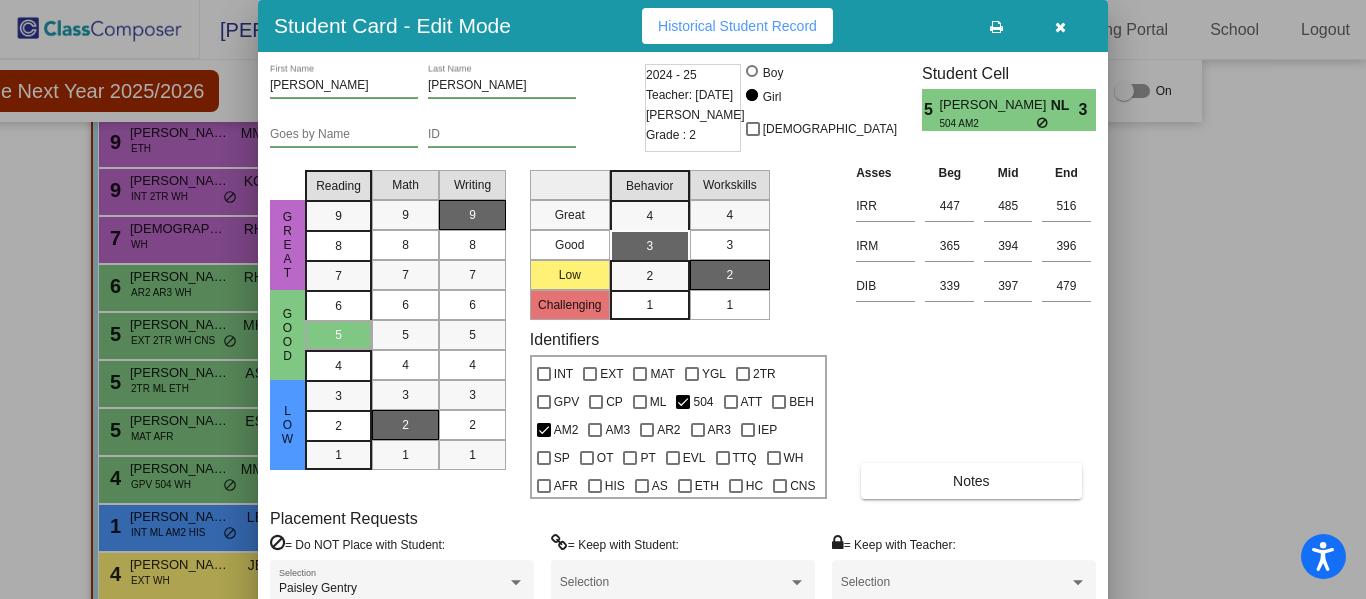 click at bounding box center [1060, 27] 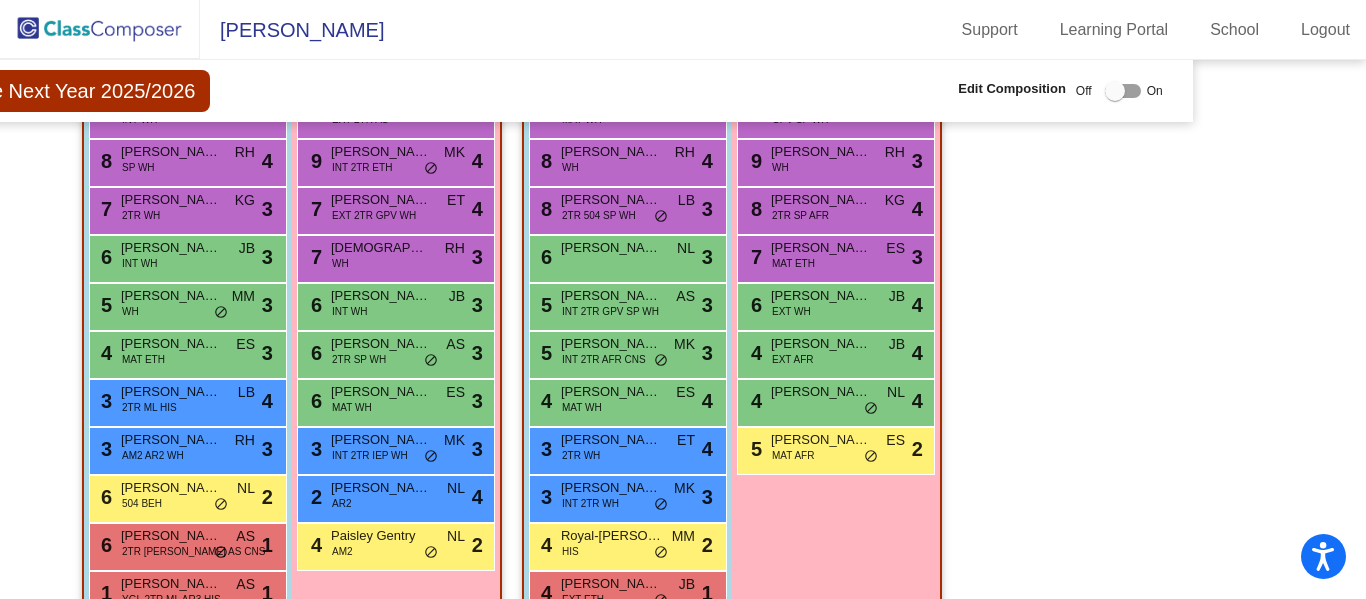 scroll, scrollTop: 3875, scrollLeft: 161, axis: both 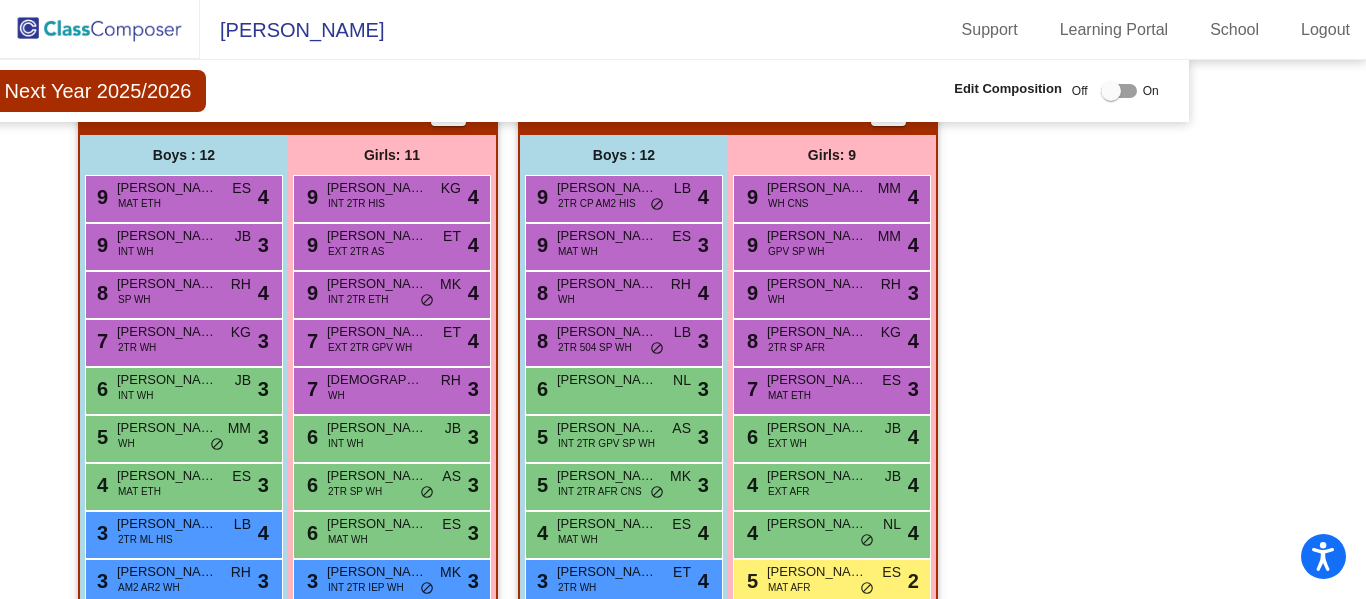 click on "Hallway   - Hallway Class  picture_as_pdf  Add Student  First Name Last Name Student Id  (Recommended)   Boy   Girl   Non Binary Add Close  Boys : 0    No Students   Girls: 0   No Students   Class 1   - ICR1  picture_as_pdf  Add Student  First Name Last Name Student Id  (Recommended)   Boy   Girl   Non Binary Add Close  Boys : 10  7 Kaiden Cabry INT ETH JB lock do_not_disturb_alt 3 7 Liam Mihok NL lock do_not_disturb_alt 3 4 Jordan Yarnell NL lock do_not_disturb_alt 4 4 Grant Zitkevitz MAT WH HC ES lock do_not_disturb_alt 4 4 Cameron Villone SP WH MM lock do_not_disturb_alt 3 4 Connor Kulb 2TR GPV BEH WH ET lock do_not_disturb_alt 3 4 Evan Fisher INT 2TR IEP OT PT WH MK lock do_not_disturb_alt 3 3 Andre Grant INT 2TR IEP SP OT AFR MK lock do_not_disturb_alt 3 3 Daniel Cavanagh EXT 2TR IEP SP OT WH MK lock do_not_disturb_alt 3 1 Andrew O'Neill 2TR CP IEP OT WH KG lock do_not_disturb_alt 3 Girls: 10 9 Claire Simkins EXT 2TR WH AS lock do_not_disturb_alt 3 8 Kenzie Krimmel INT 2TR GPV WH LB lock 4 8 RH 4 8" 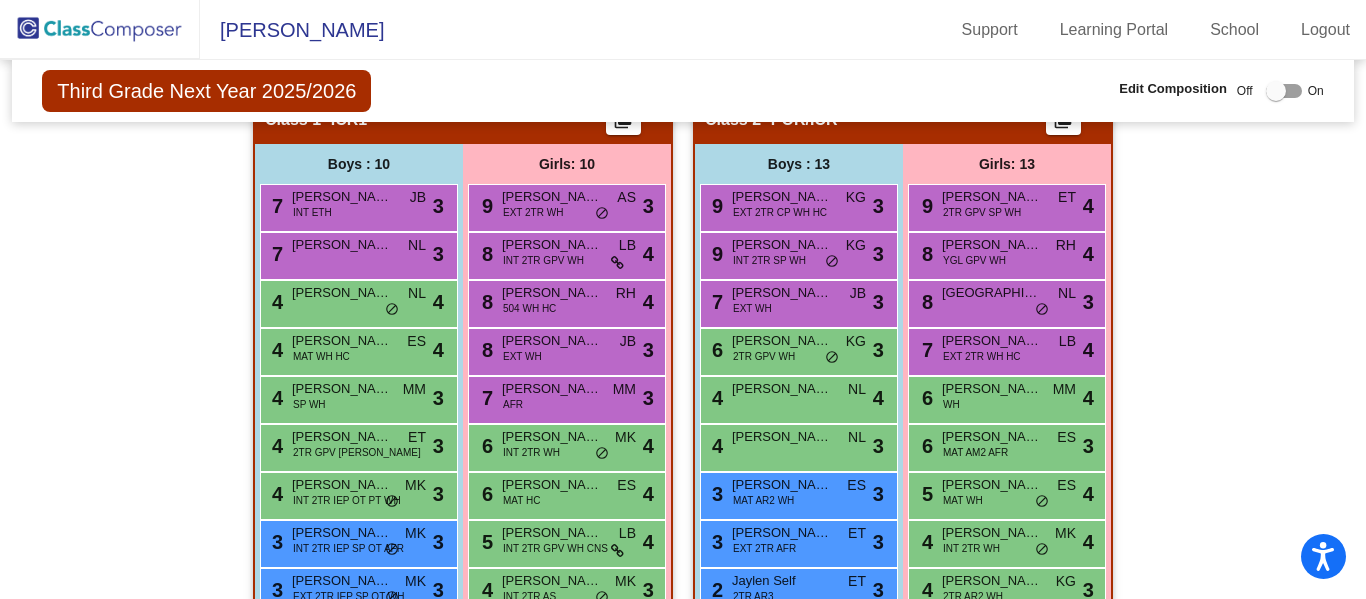scroll, scrollTop: 758, scrollLeft: 0, axis: vertical 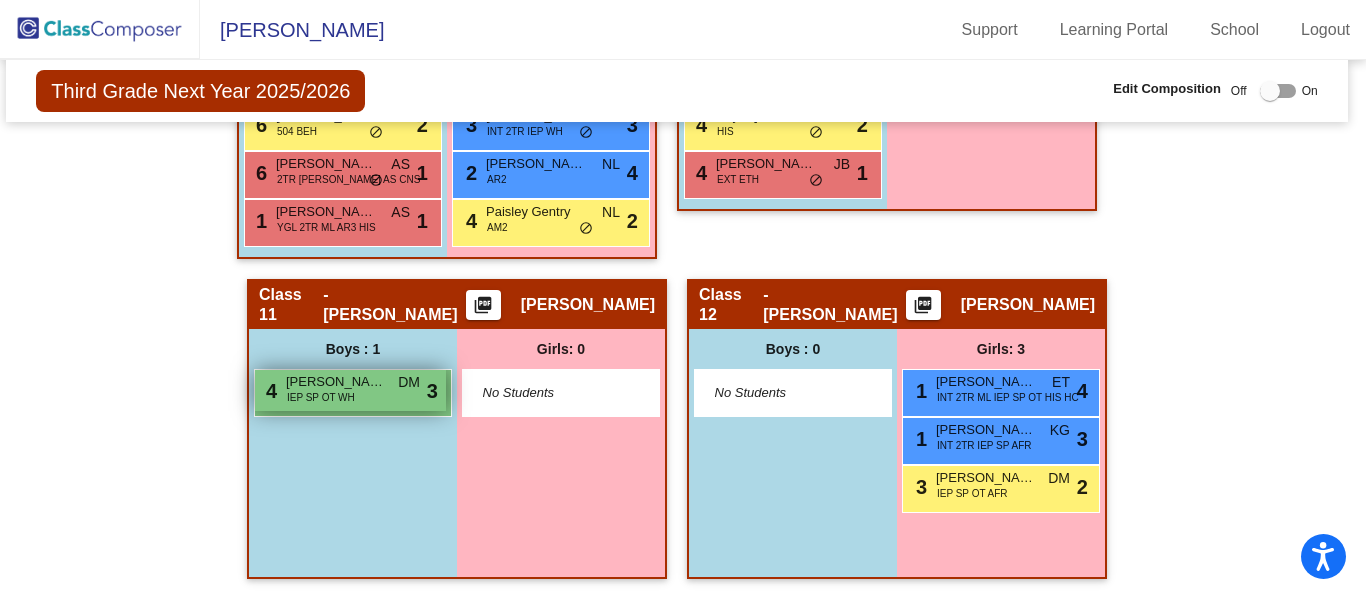 click on "IEP SP OT WH" at bounding box center [321, 397] 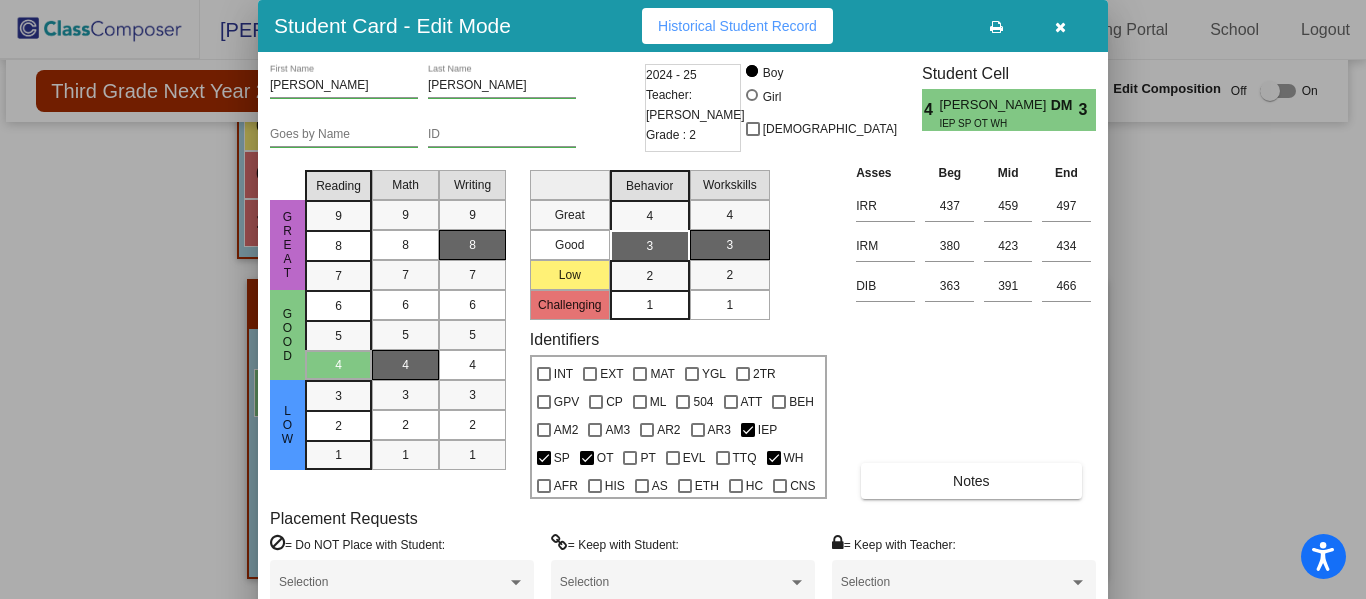 click at bounding box center (683, 299) 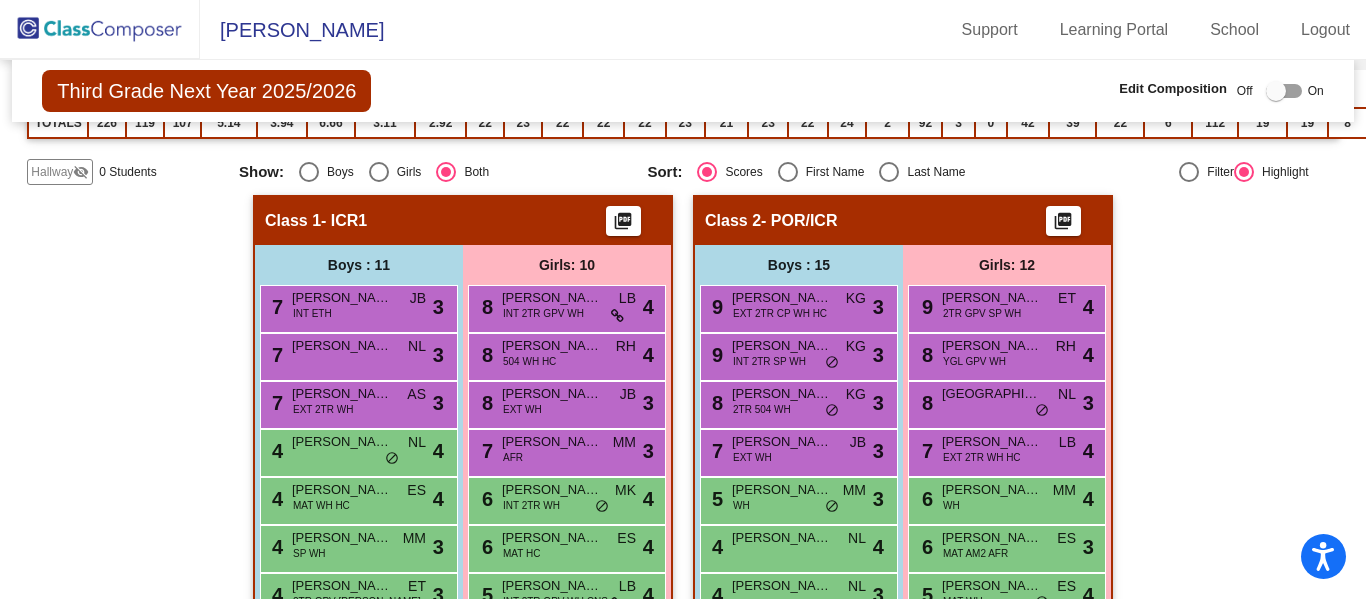 scroll, scrollTop: 708, scrollLeft: 0, axis: vertical 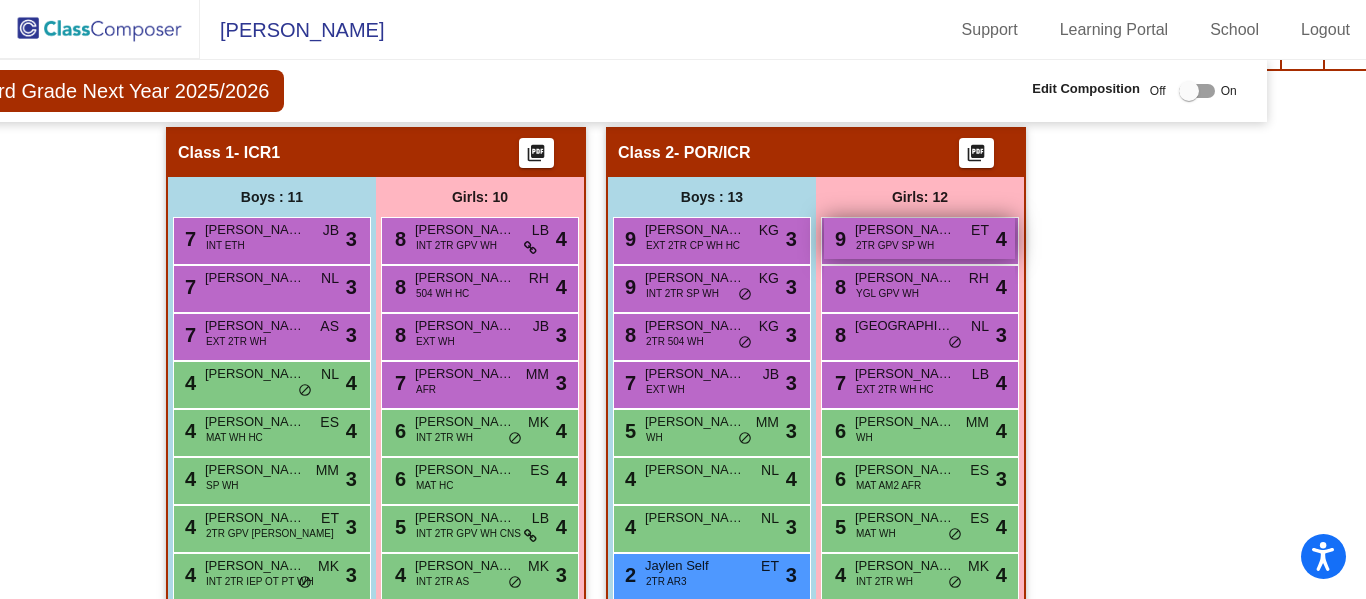 click on "9 [PERSON_NAME] 2TR GPV SP WH ET lock do_not_disturb_alt 4" at bounding box center (919, 238) 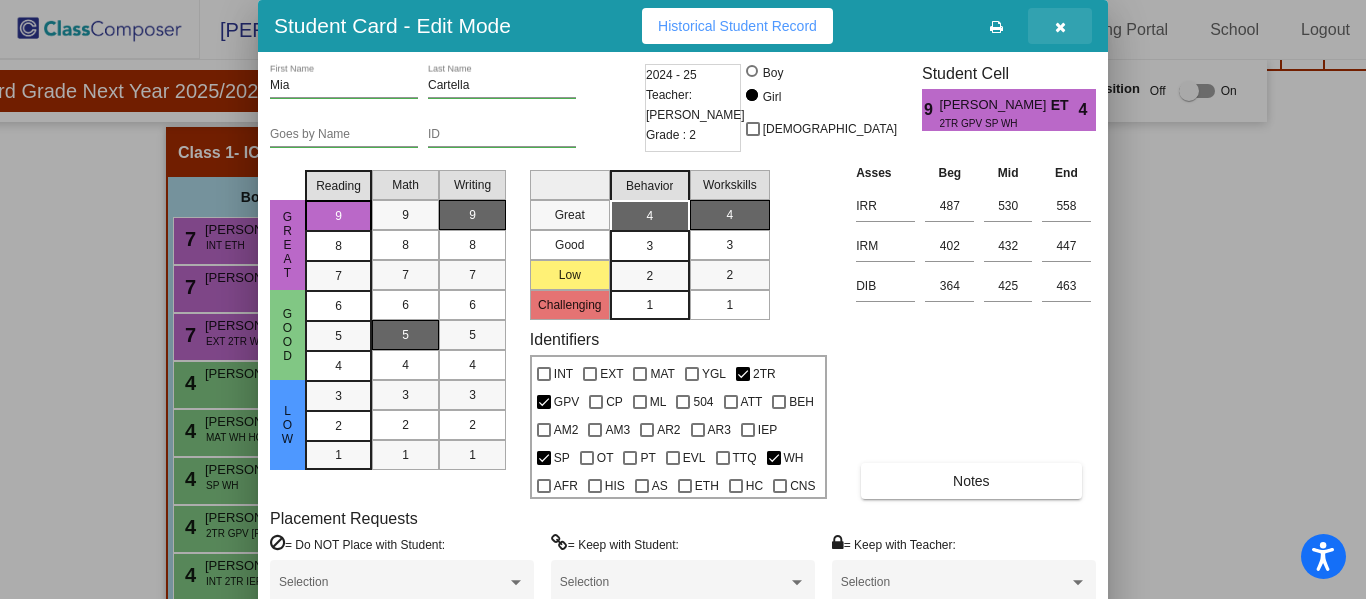 click at bounding box center (1060, 27) 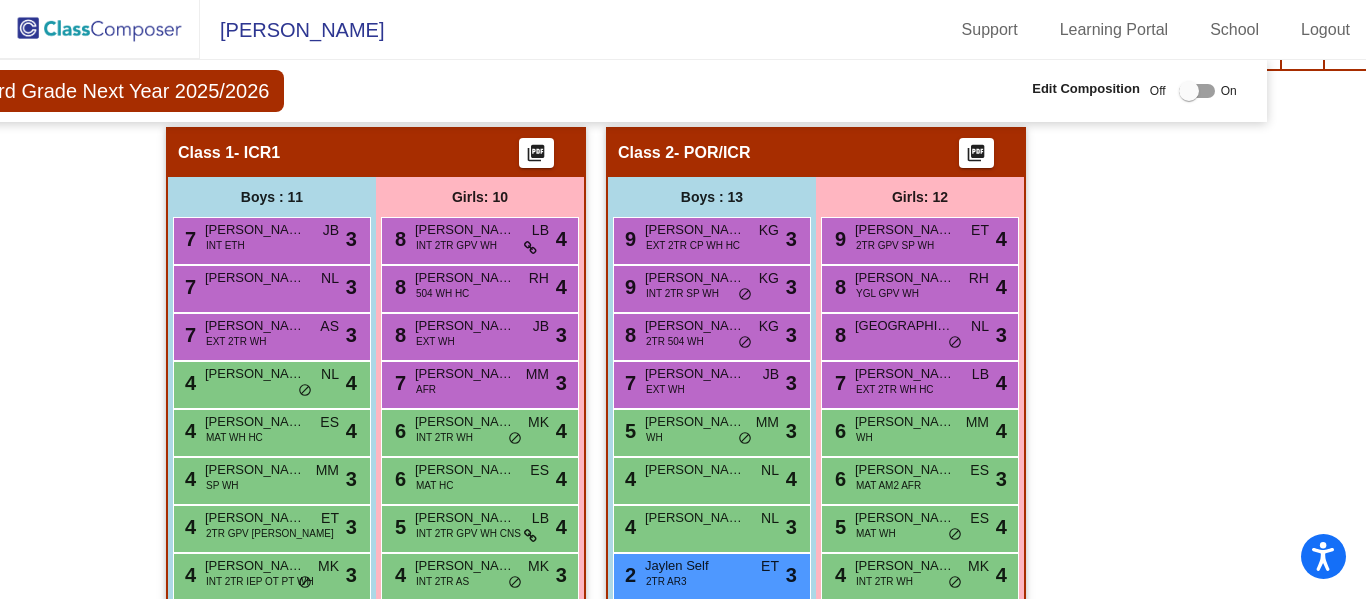click on "Hallway   - Hallway Class  picture_as_pdf  Add Student  First Name Last Name Student Id  (Recommended)   Boy   Girl   Non Binary Add Close  Boys : 0    No Students   Girls: 0   No Students   Class 1   - ICR1  picture_as_pdf  Add Student  First Name Last Name Student Id  (Recommended)   Boy   Girl   Non Binary Add Close  Boys : 11  7 Kaiden Cabry INT ETH JB lock do_not_disturb_alt 3 7 Liam Mihok NL lock do_not_disturb_alt 3 7 Stephen Smith EXT 2TR WH AS lock do_not_disturb_alt 3 4 Jordan Yarnell NL lock do_not_disturb_alt 4 4 Grant Zitkevitz MAT WH HC ES lock do_not_disturb_alt 4 4 Cameron Villone SP WH MM lock do_not_disturb_alt 3 4 Connor Kulb 2TR GPV BEH WH ET lock do_not_disturb_alt 3 4 Evan Fisher INT 2TR IEP OT PT WH MK lock do_not_disturb_alt 3 3 Andre Grant INT 2TR IEP SP OT AFR MK lock do_not_disturb_alt 3 3 Daniel Cavanagh EXT 2TR IEP SP OT WH MK lock do_not_disturb_alt 3 1 Andrew O'Neill 2TR CP IEP OT WH KG lock do_not_disturb_alt 3 Girls: 10 8 Kenzie Krimmel INT 2TR GPV WH LB lock 4 8 RH lock" 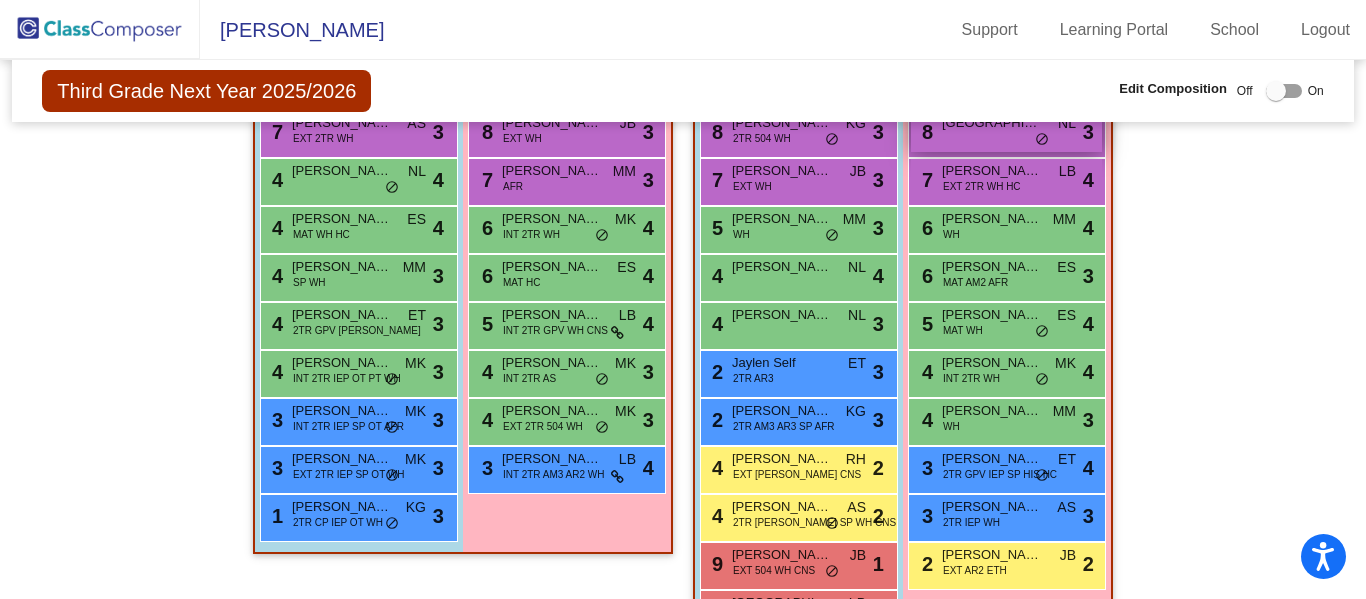 scroll, scrollTop: 987, scrollLeft: 0, axis: vertical 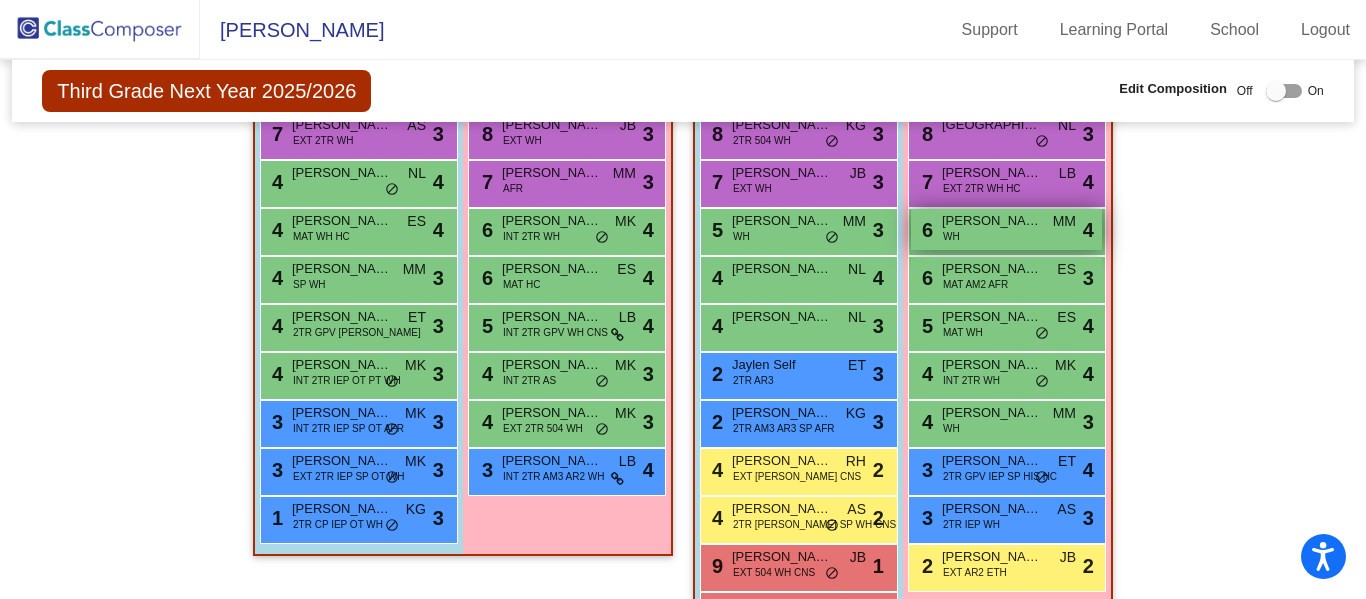 click on "6 Audrey Brennen WH MM lock do_not_disturb_alt 4" at bounding box center [1006, 229] 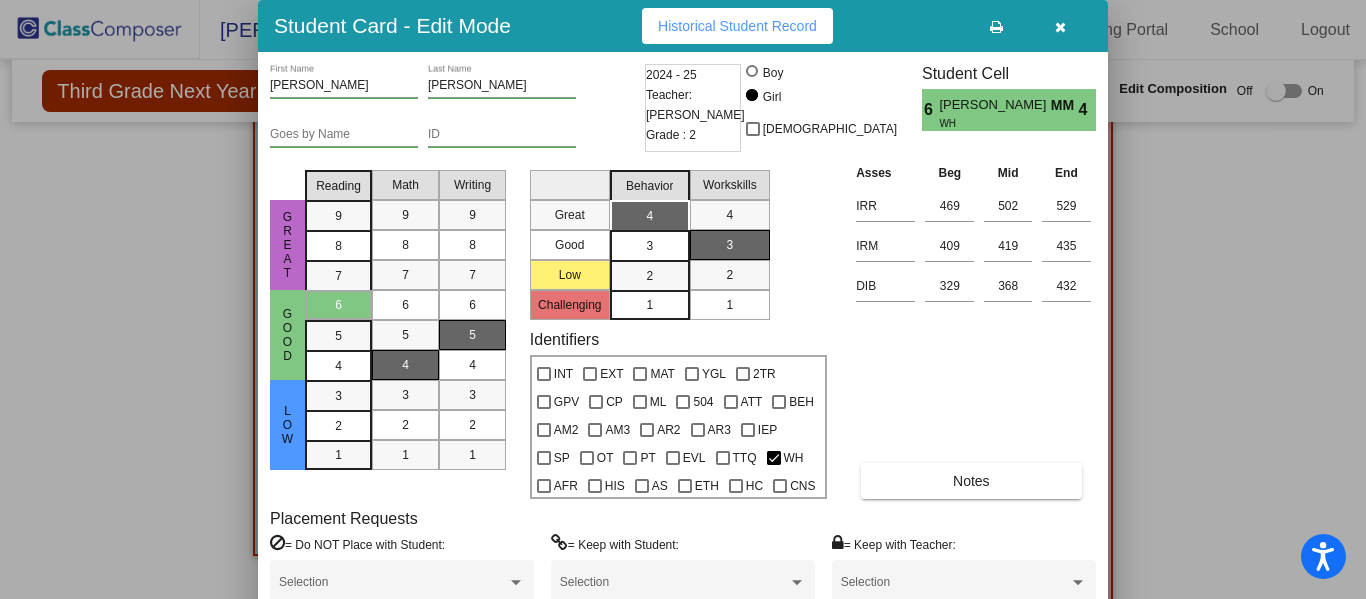 click at bounding box center [1060, 27] 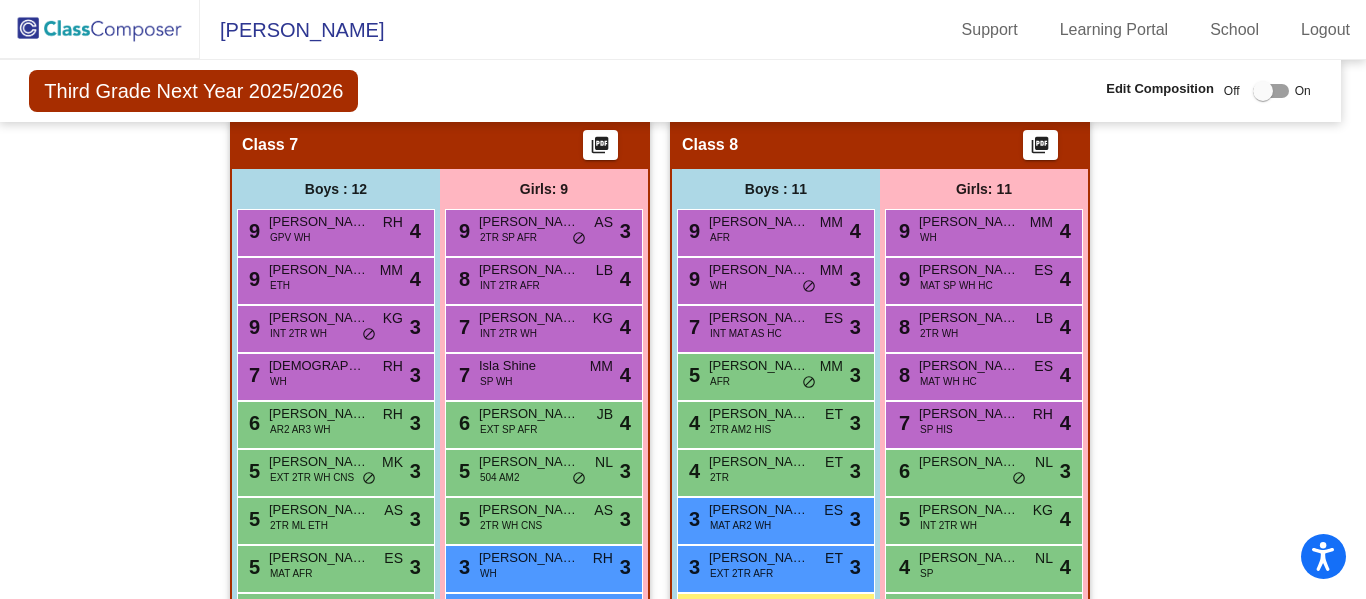 scroll, scrollTop: 3132, scrollLeft: 11, axis: both 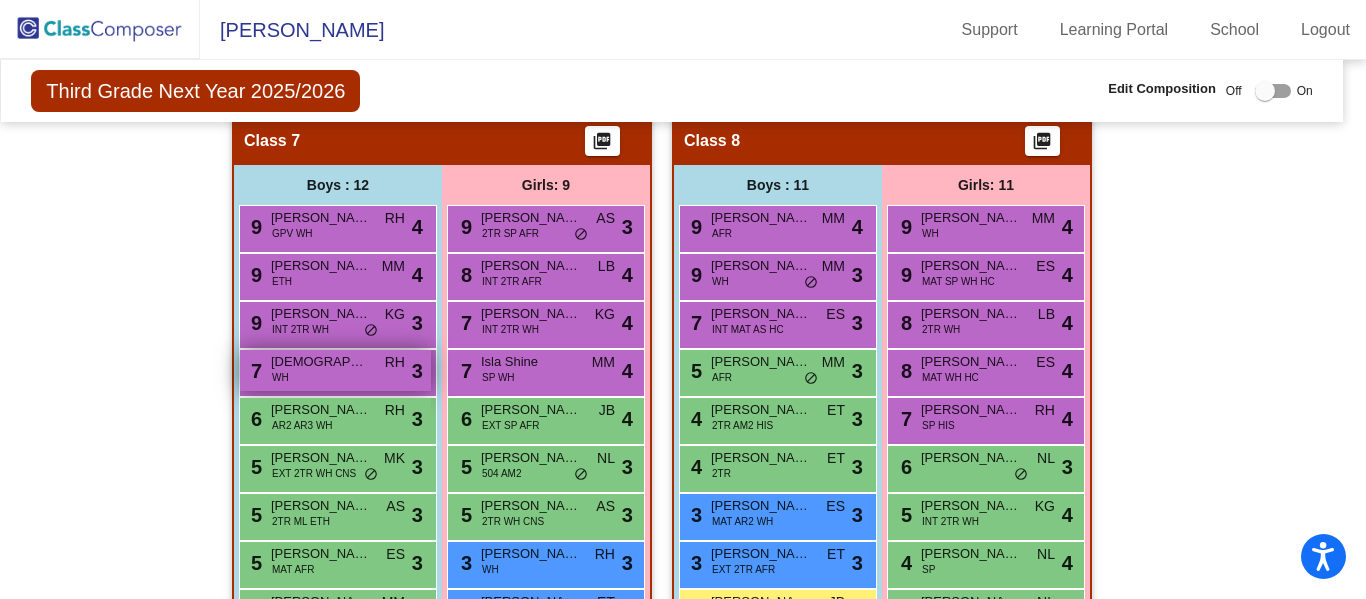 click on "7 Christian Lynn WH RH lock do_not_disturb_alt 3" at bounding box center (335, 370) 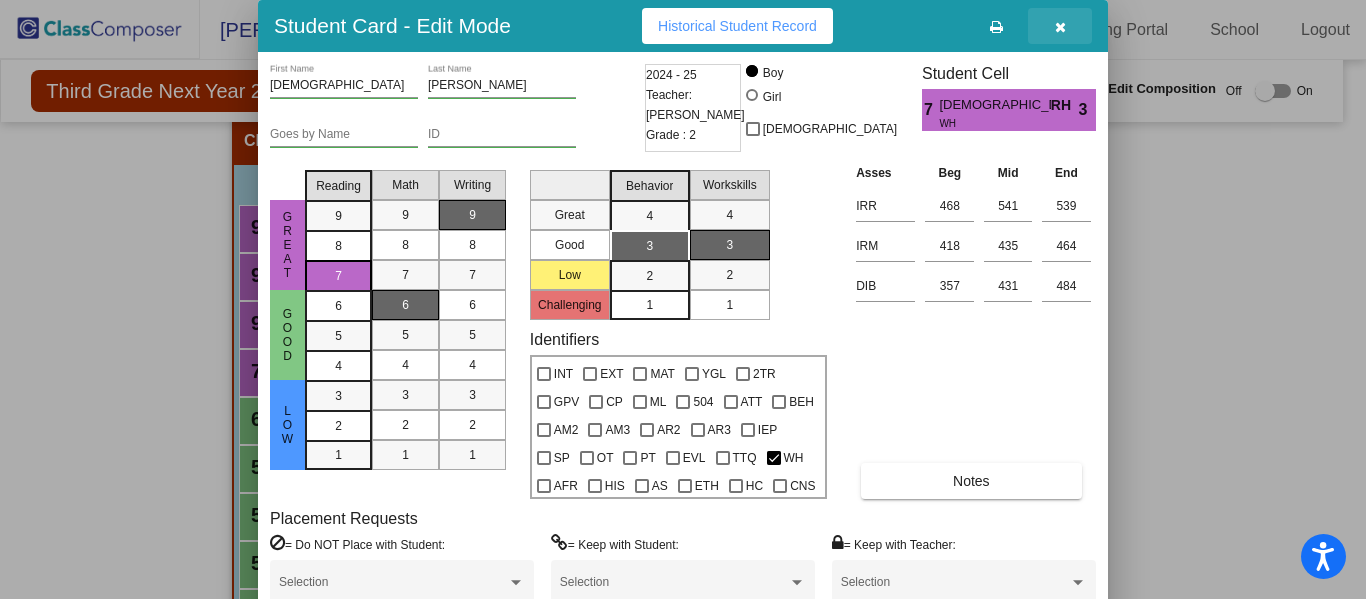 click at bounding box center (1060, 27) 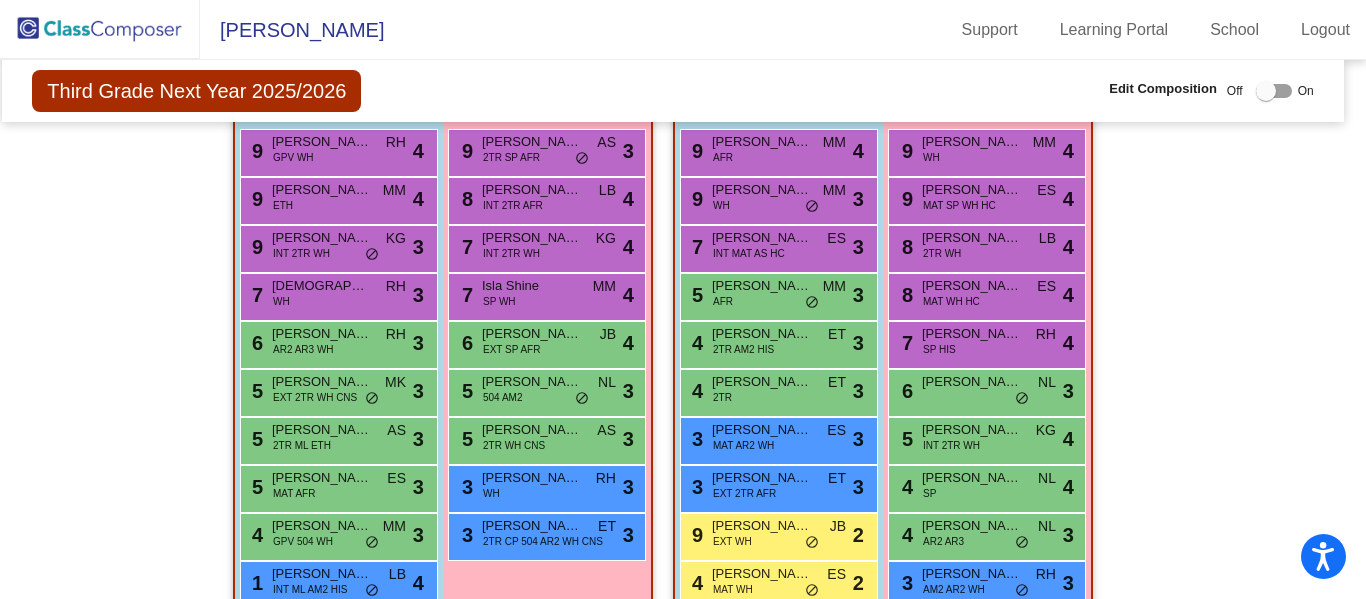 scroll, scrollTop: 3198, scrollLeft: 14, axis: both 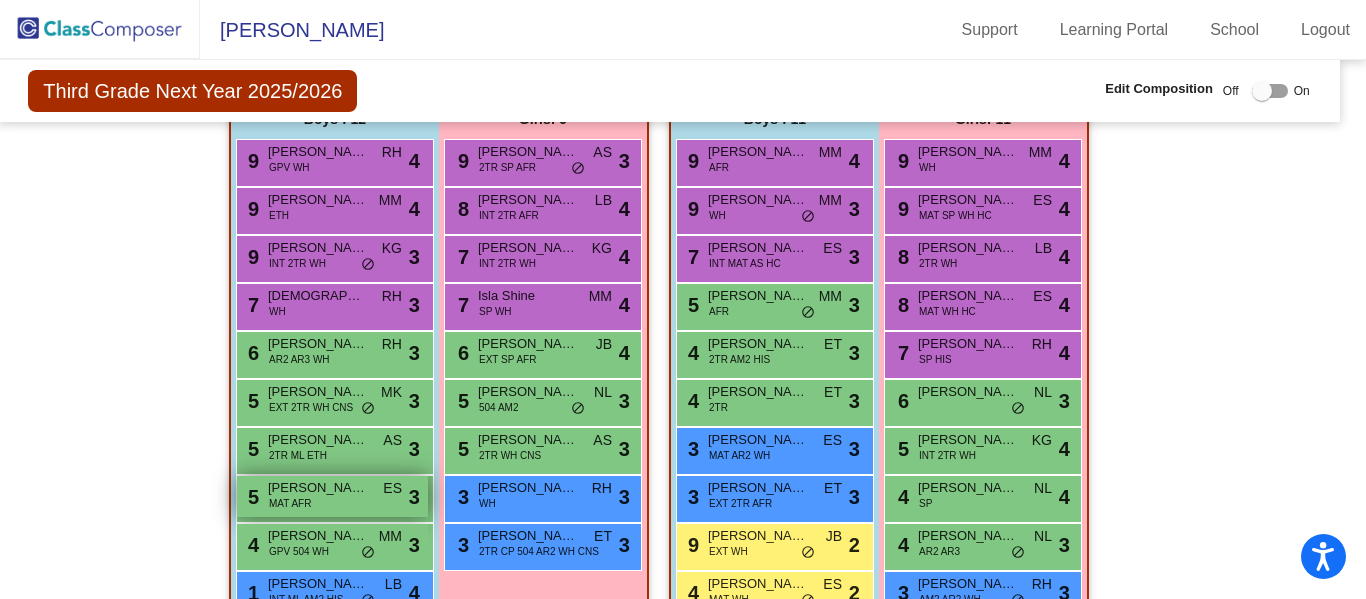 click on "5 Ronan Adom MAT AFR ES lock do_not_disturb_alt 3" at bounding box center (332, 496) 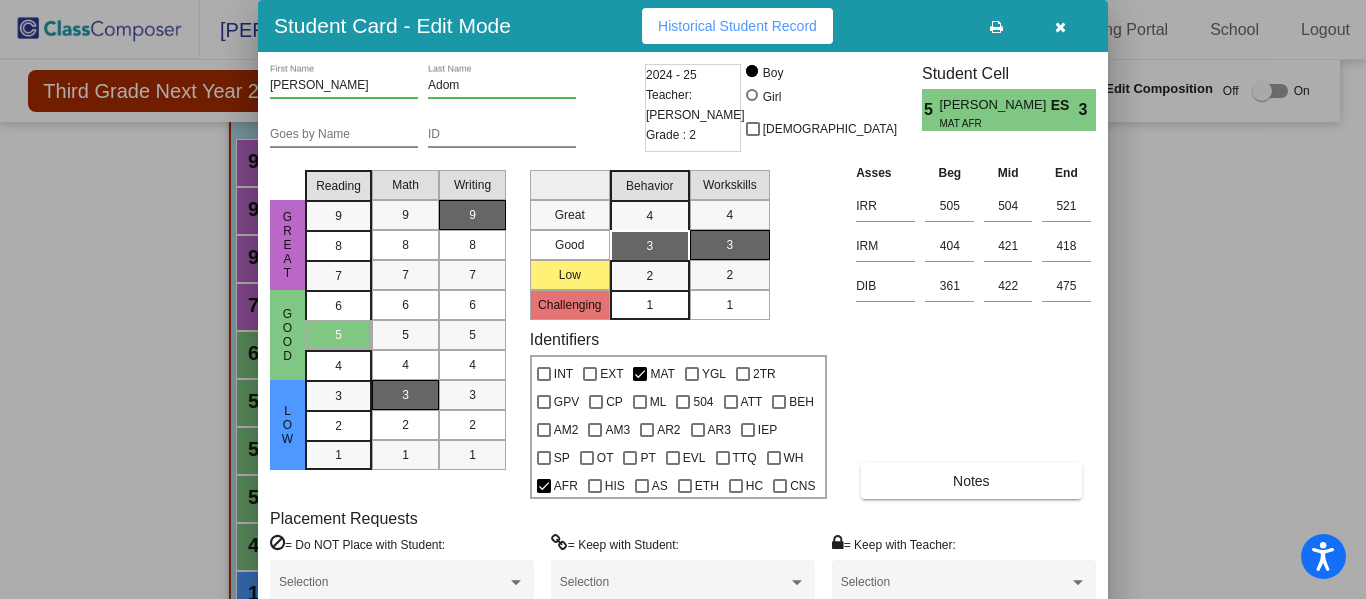 click at bounding box center (1060, 27) 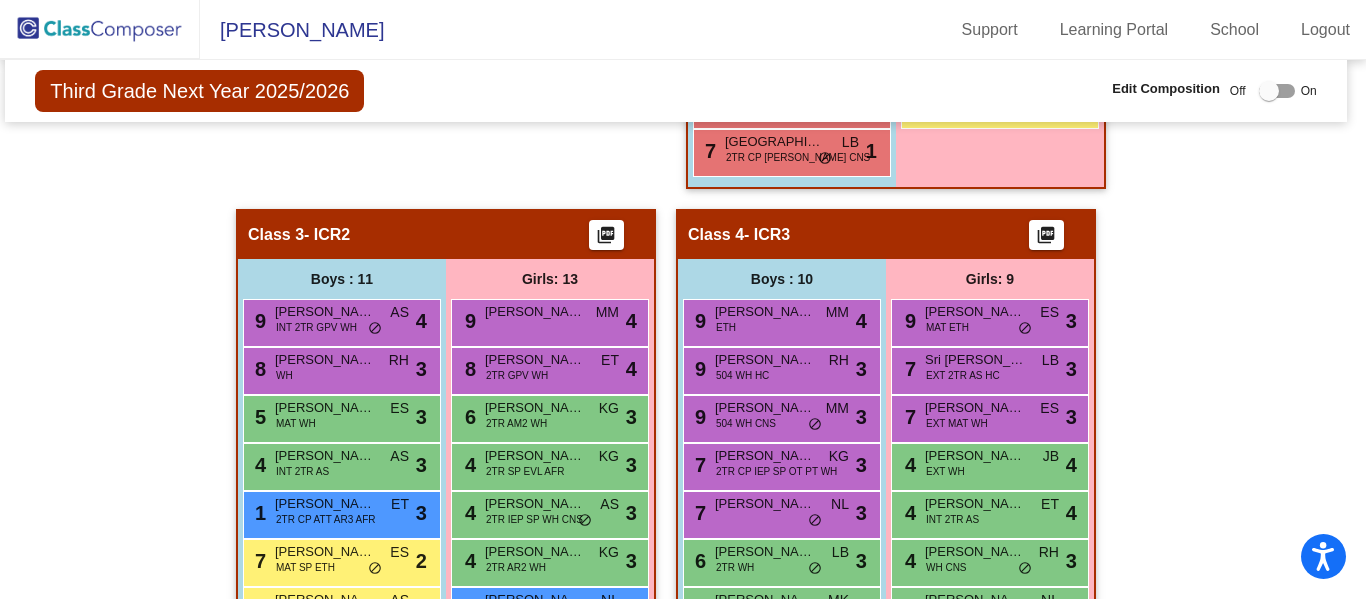 scroll, scrollTop: 1430, scrollLeft: 0, axis: vertical 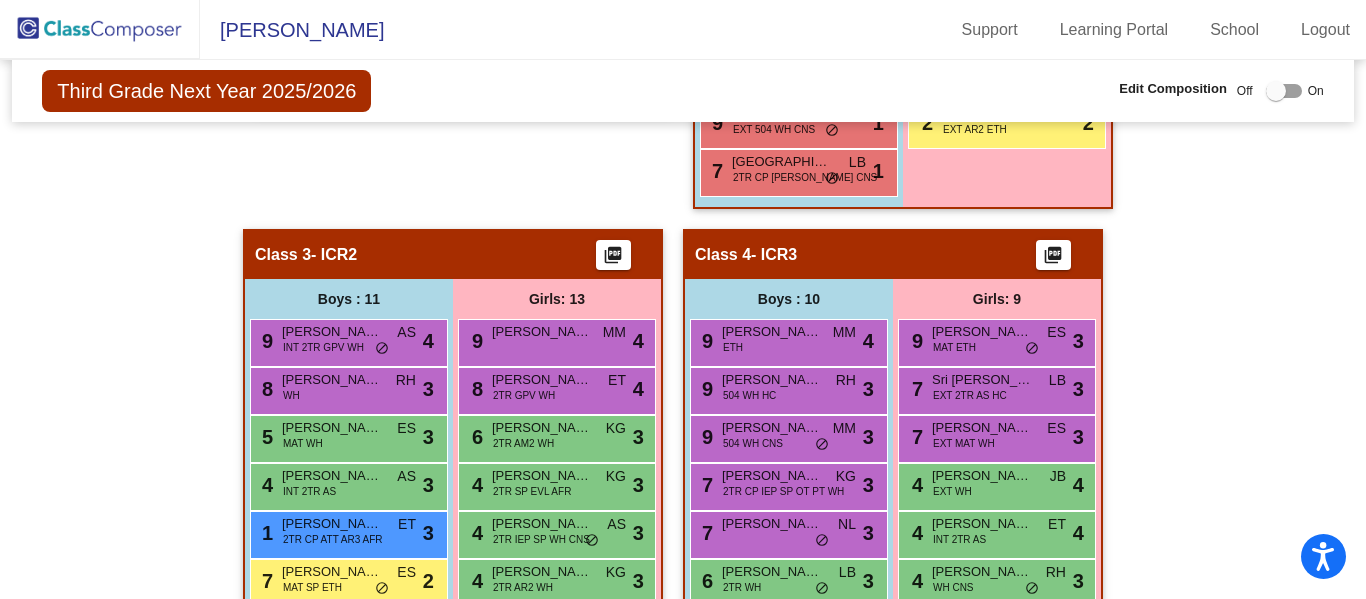 click on "Hallway   - Hallway Class  picture_as_pdf  Add Student  First Name Last Name Student Id  (Recommended)   Boy   Girl   Non Binary Add Close  Boys : 0    No Students   Girls: 0   No Students   Class 1   - ICR1  picture_as_pdf  Add Student  First Name Last Name Student Id  (Recommended)   Boy   Girl   Non Binary Add Close  Boys : 11  7 Kaiden Cabry INT ETH JB lock do_not_disturb_alt 3 7 Liam Mihok NL lock do_not_disturb_alt 3 7 Stephen Smith EXT 2TR WH AS lock do_not_disturb_alt 3 4 Jordan Yarnell NL lock do_not_disturb_alt 4 4 Grant Zitkevitz MAT WH HC ES lock do_not_disturb_alt 4 4 Cameron Villone SP WH MM lock do_not_disturb_alt 3 4 Connor Kulb 2TR GPV BEH WH ET lock do_not_disturb_alt 3 4 Evan Fisher INT 2TR IEP OT PT WH MK lock do_not_disturb_alt 3 3 Andre Grant INT 2TR IEP SP OT AFR MK lock do_not_disturb_alt 3 3 Daniel Cavanagh EXT 2TR IEP SP OT WH MK lock do_not_disturb_alt 3 1 Andrew O'Neill 2TR CP IEP OT WH KG lock do_not_disturb_alt 3 Girls: 10 8 Kenzie Krimmel INT 2TR GPV WH LB lock 4 8 RH lock" 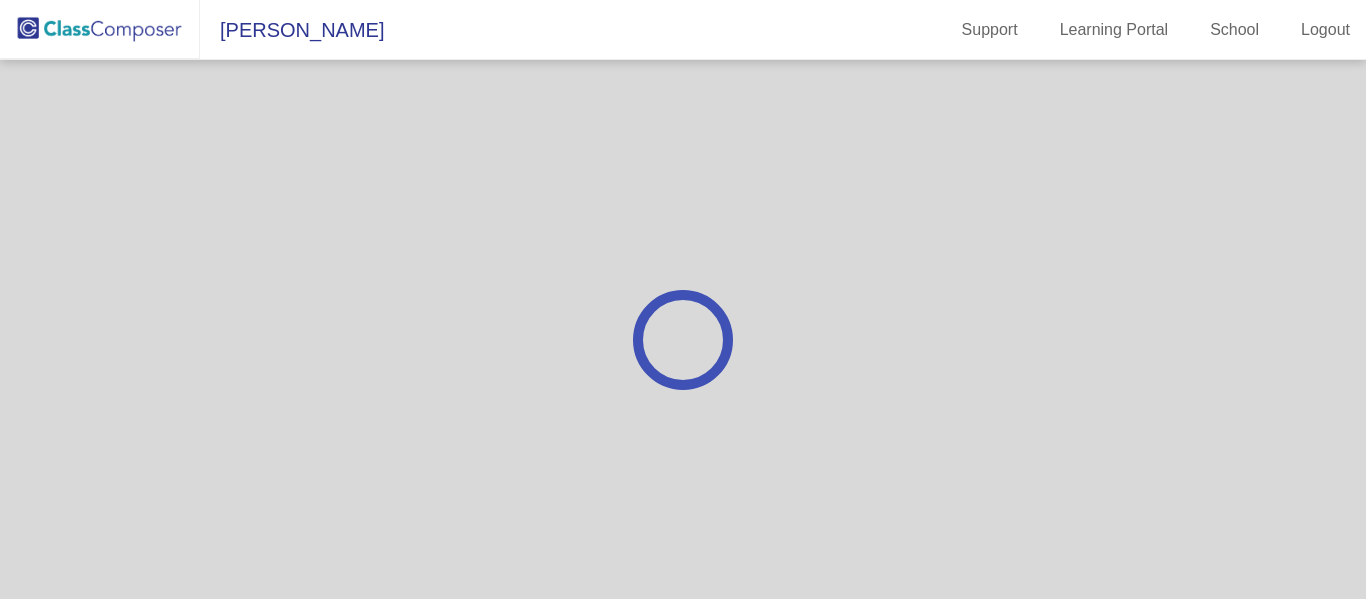 scroll, scrollTop: 0, scrollLeft: 0, axis: both 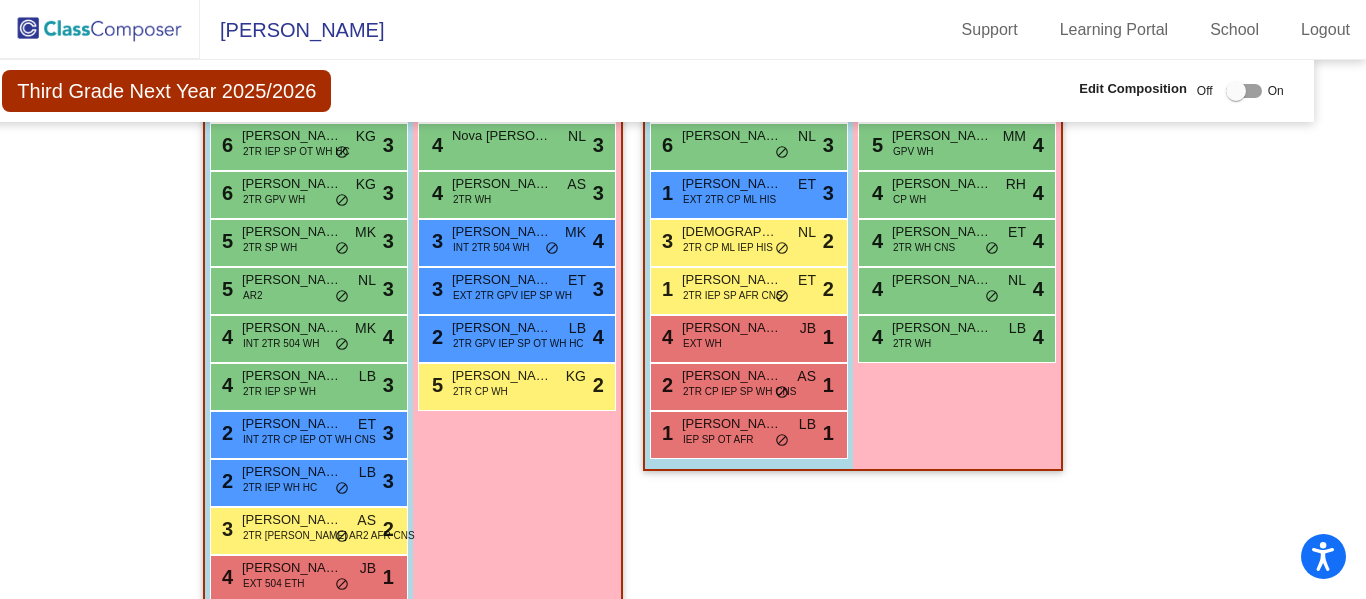 click on "Girls: 11 9 Ariyah Wimberly INT 2TR AFR LB lock do_not_disturb_alt 4 9 Brooke Sczepanski WH MM lock do_not_disturb_alt 4 9 Sara Chaudhary MAT AS ES lock do_not_disturb_alt 3 7 Mishika Chauhan INT 2TR ETH MK lock do_not_disturb_alt 4 6 Micaela Brooks 2TR CP AFR LB lock do_not_disturb_alt 4 4 Nova Calloway NL lock do_not_disturb_alt 3 4 Eliana Iorizzo 2TR WH AS lock do_not_disturb_alt 3 3 Allison Fitzpatrick INT 2TR 504 WH MK lock do_not_disturb_alt 4 3 Avery Vazquez EXT 2TR GPV IEP SP WH ET lock do_not_disturb_alt 3 2 Gemma Mastropietro 2TR GPV IEP SP OT WH HC LB lock do_not_disturb_alt 4 5 Aubrey Turner 2TR CP WH KG lock do_not_disturb_alt 2" at bounding box center (0, 0) 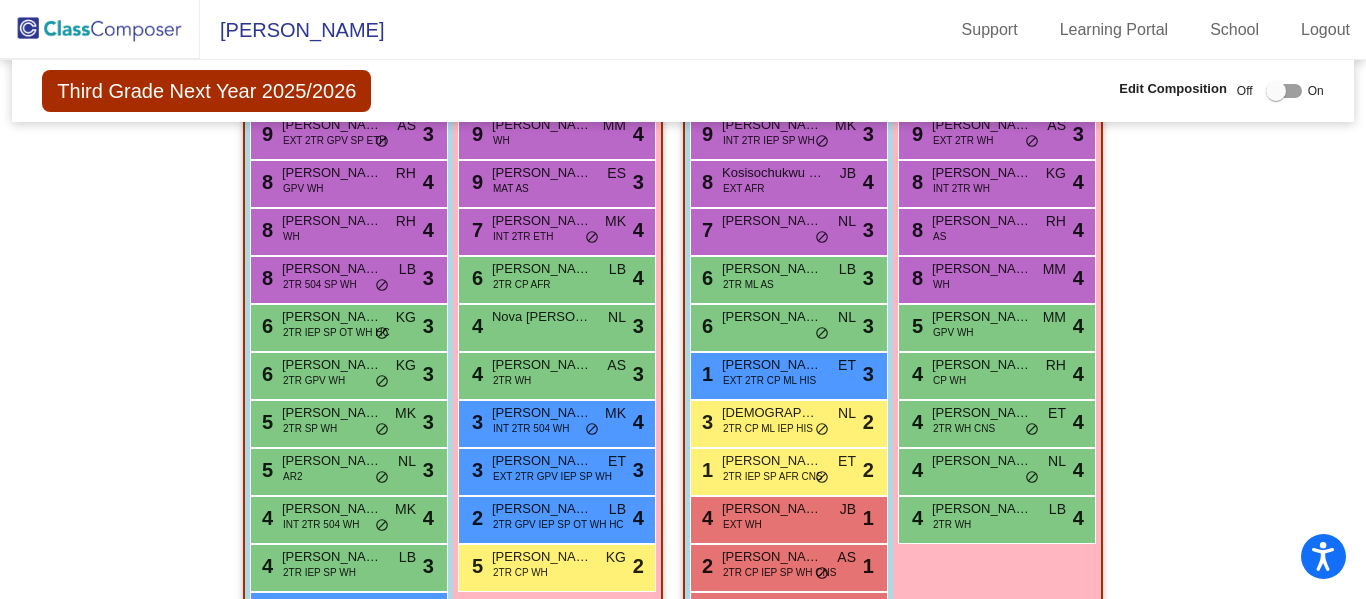 scroll, scrollTop: 2378, scrollLeft: 0, axis: vertical 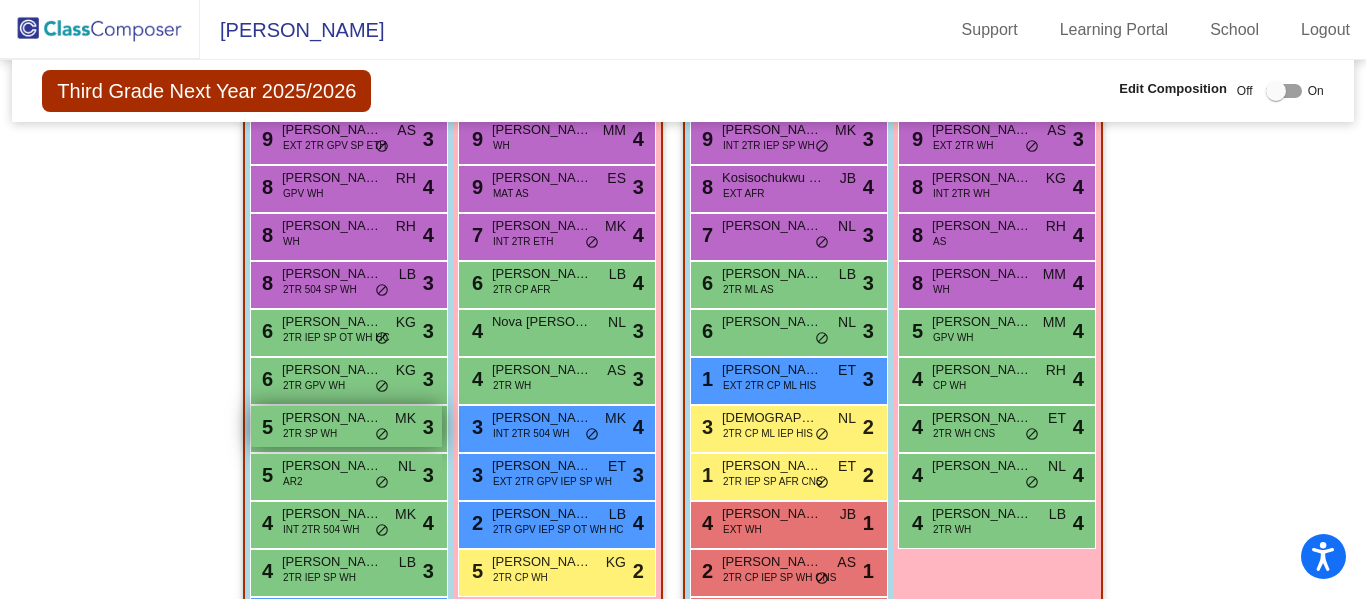 click on "[PERSON_NAME]" at bounding box center [332, 418] 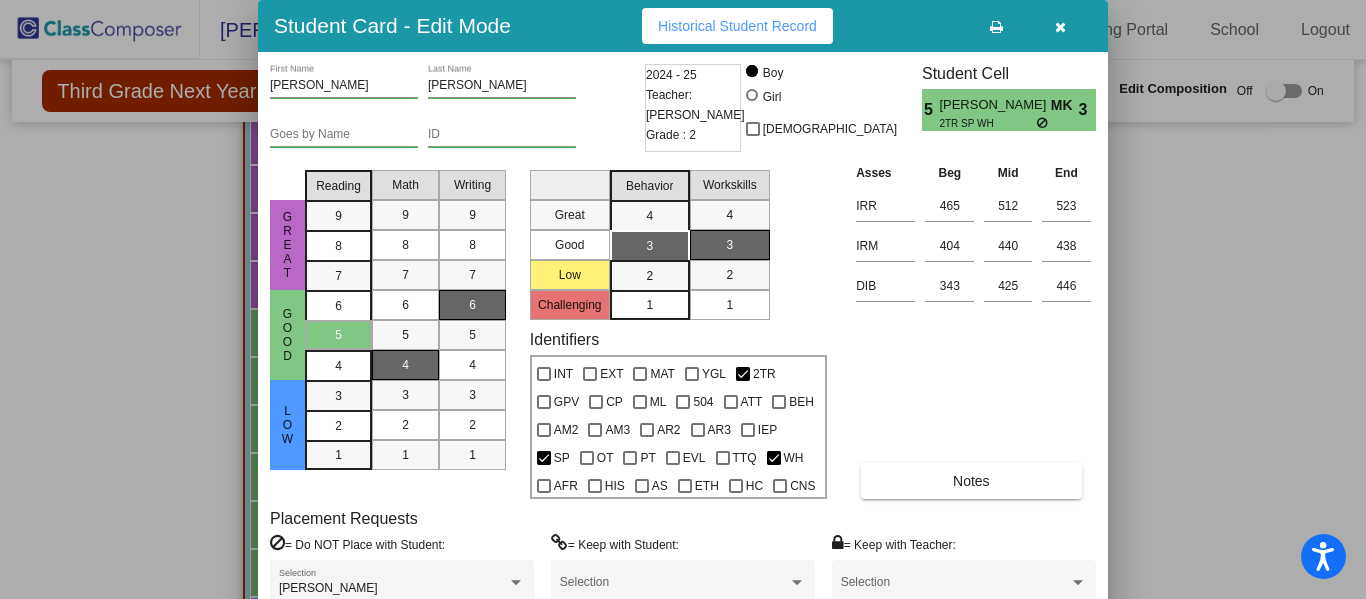 click at bounding box center (1060, 27) 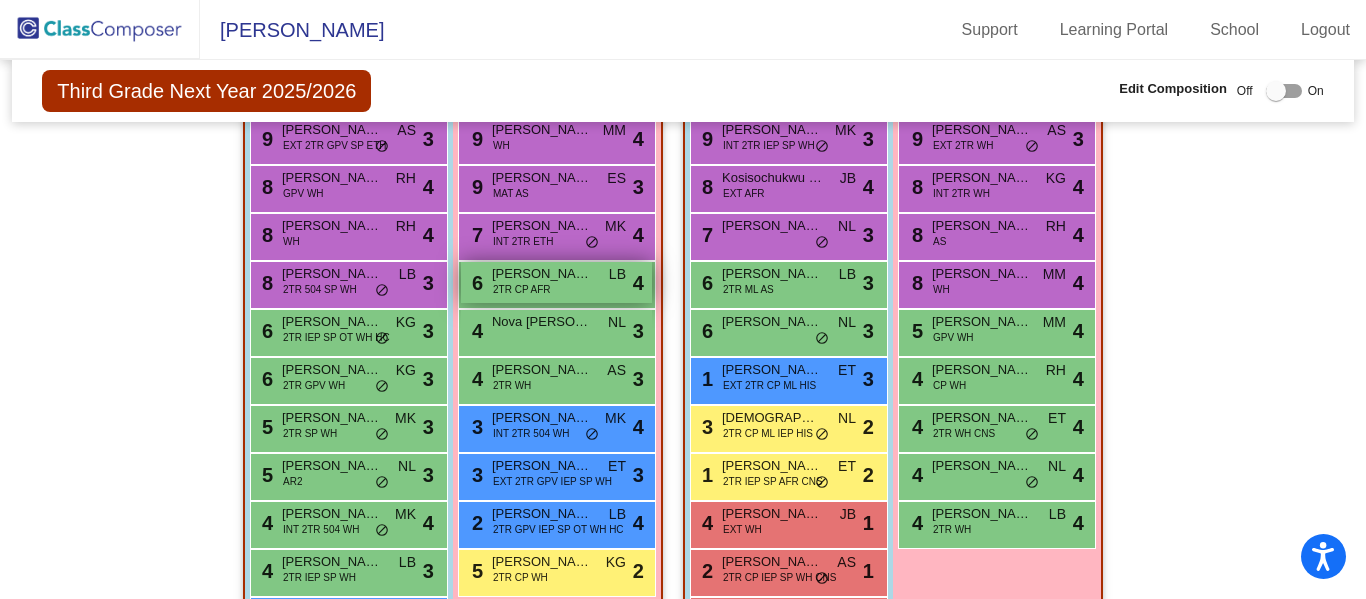 scroll, scrollTop: 2195, scrollLeft: 0, axis: vertical 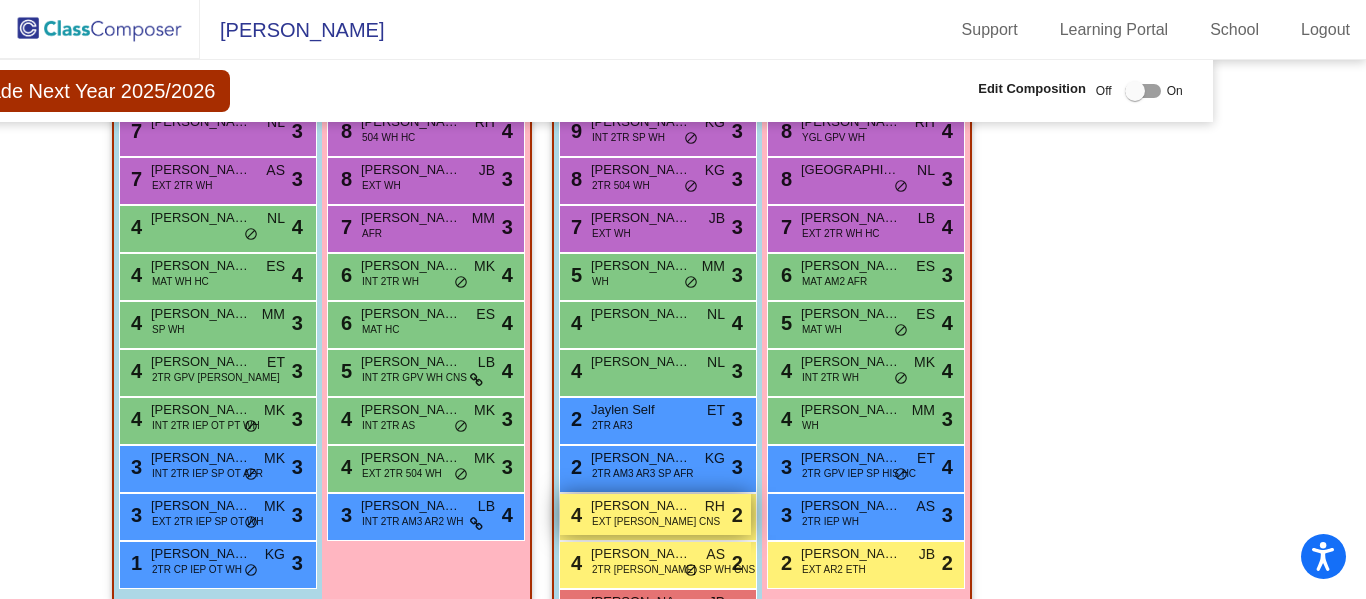 click on "EXT [PERSON_NAME] CNS" at bounding box center [656, 521] 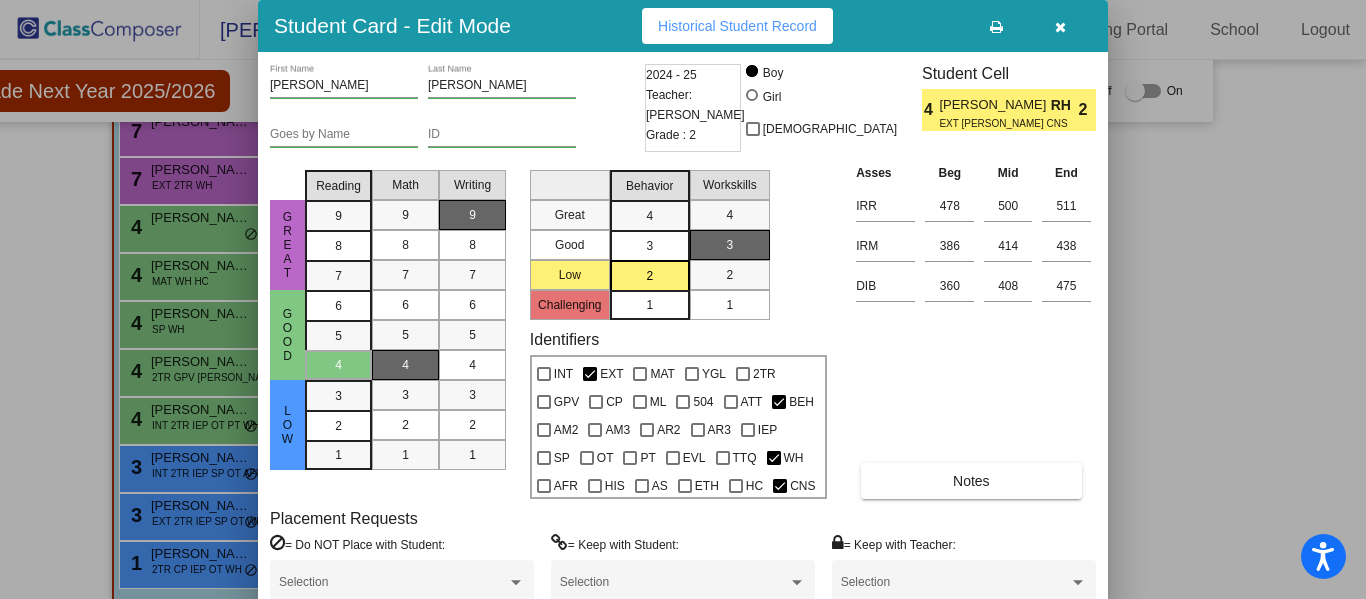 click at bounding box center [1060, 27] 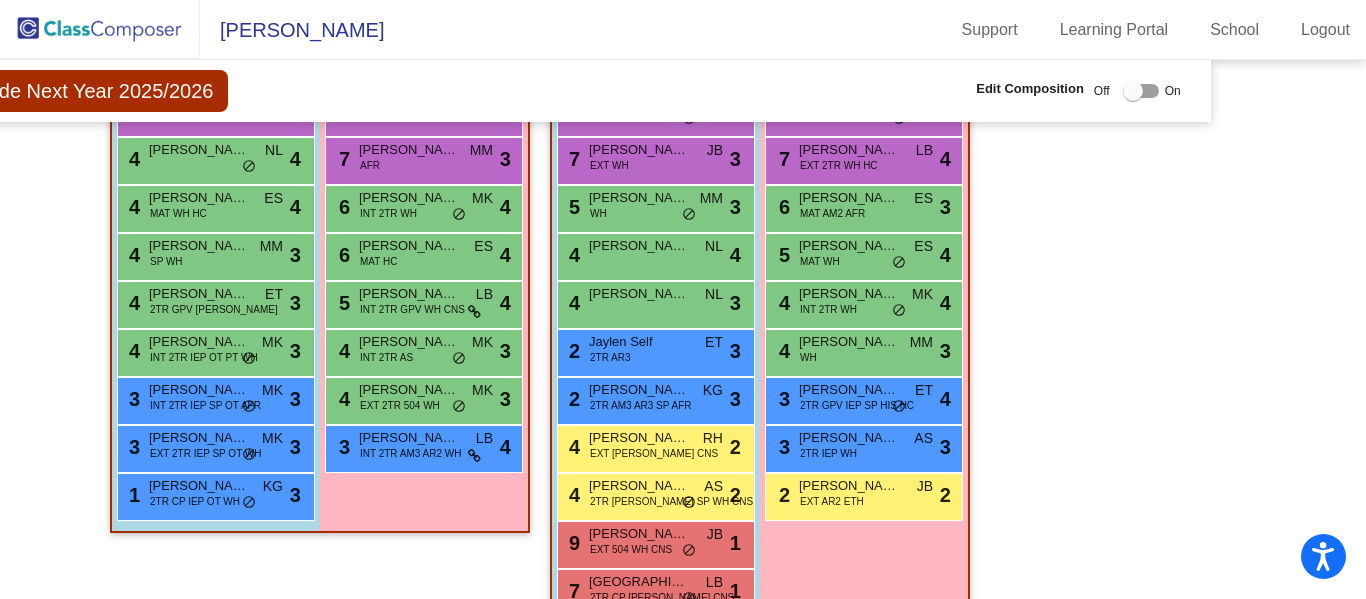 scroll, scrollTop: 1031, scrollLeft: 145, axis: both 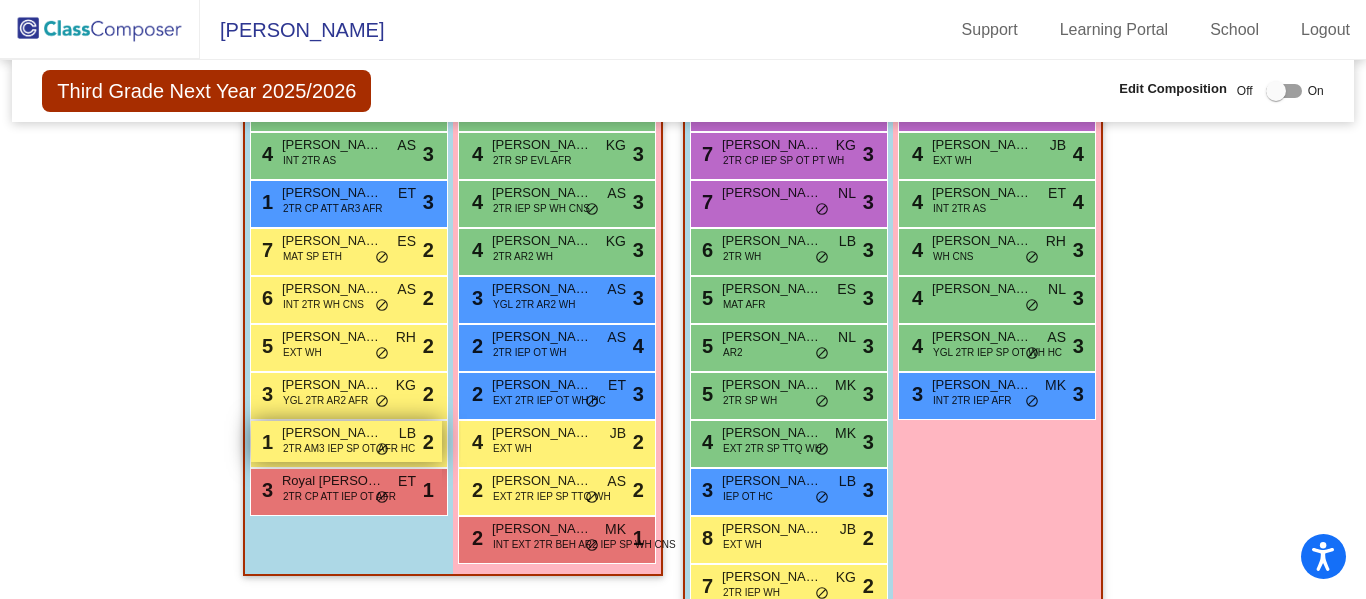 click on "2TR AM3 IEP SP OT AFR HC" at bounding box center (349, 448) 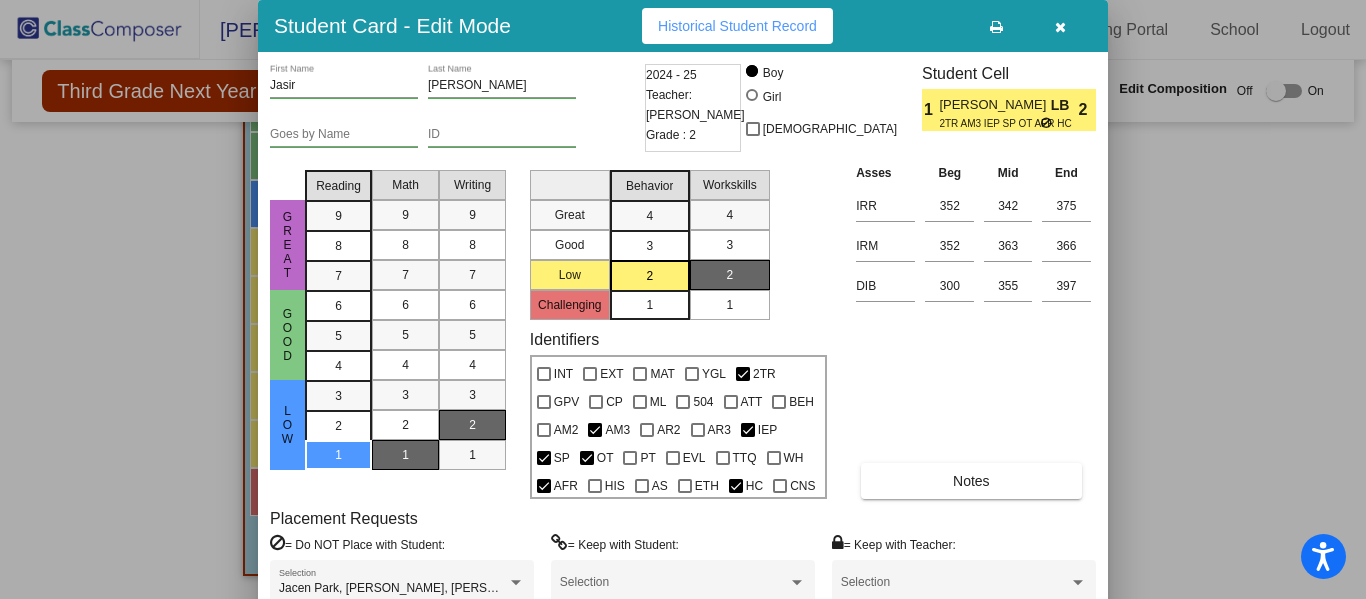 click at bounding box center [1060, 27] 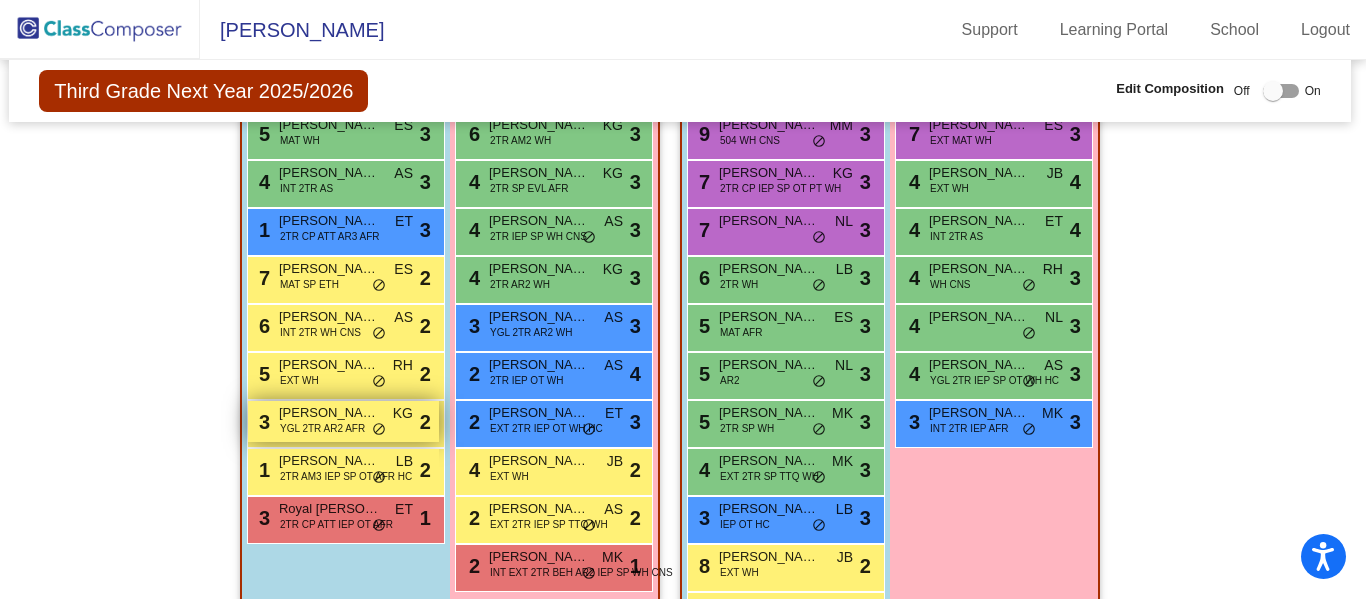 scroll, scrollTop: 1690, scrollLeft: 2, axis: both 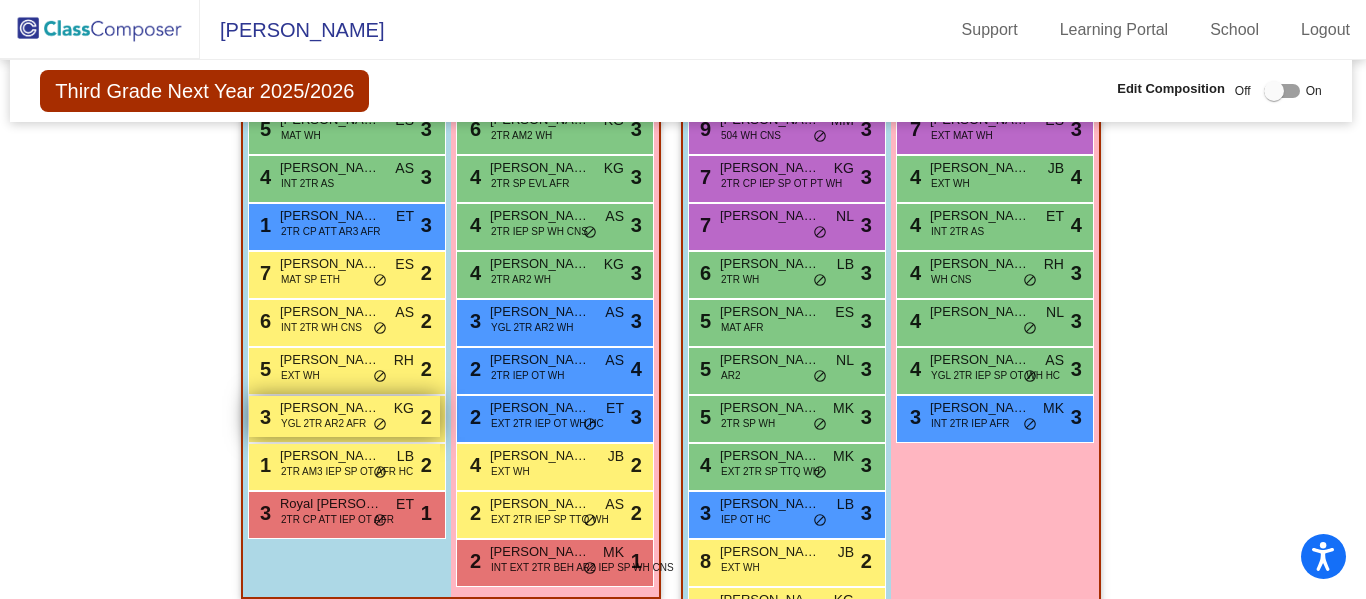 click on "YGL 2TR AR2 AFR" at bounding box center (323, 423) 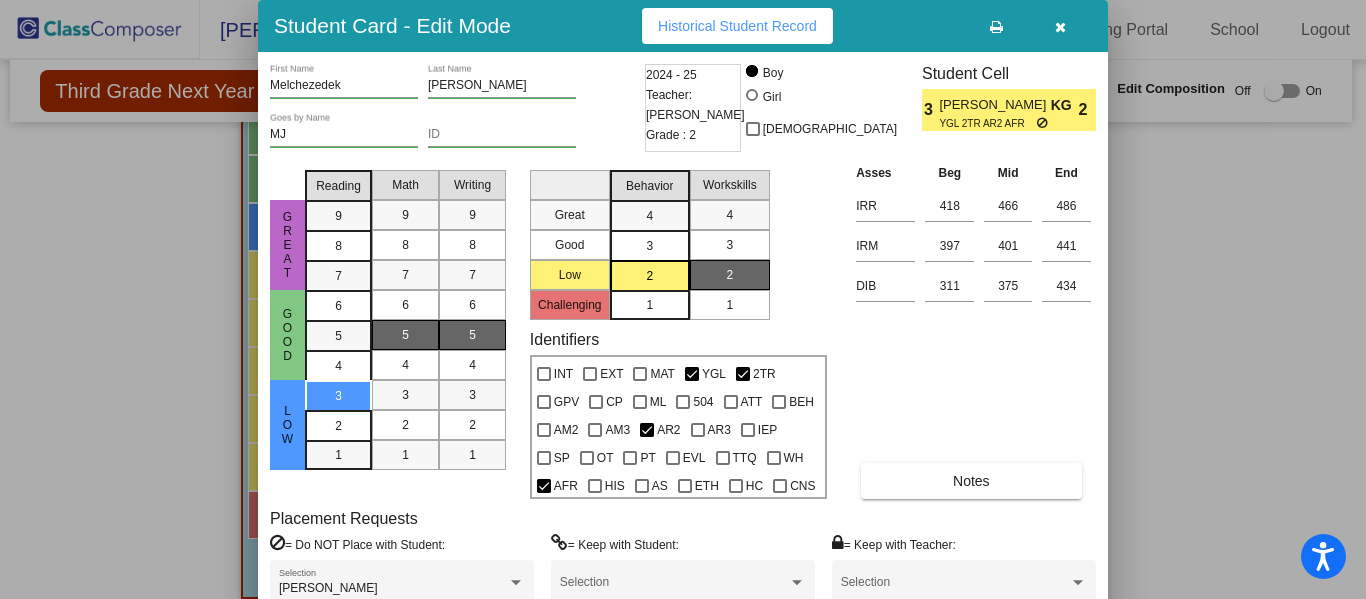 click at bounding box center (1060, 27) 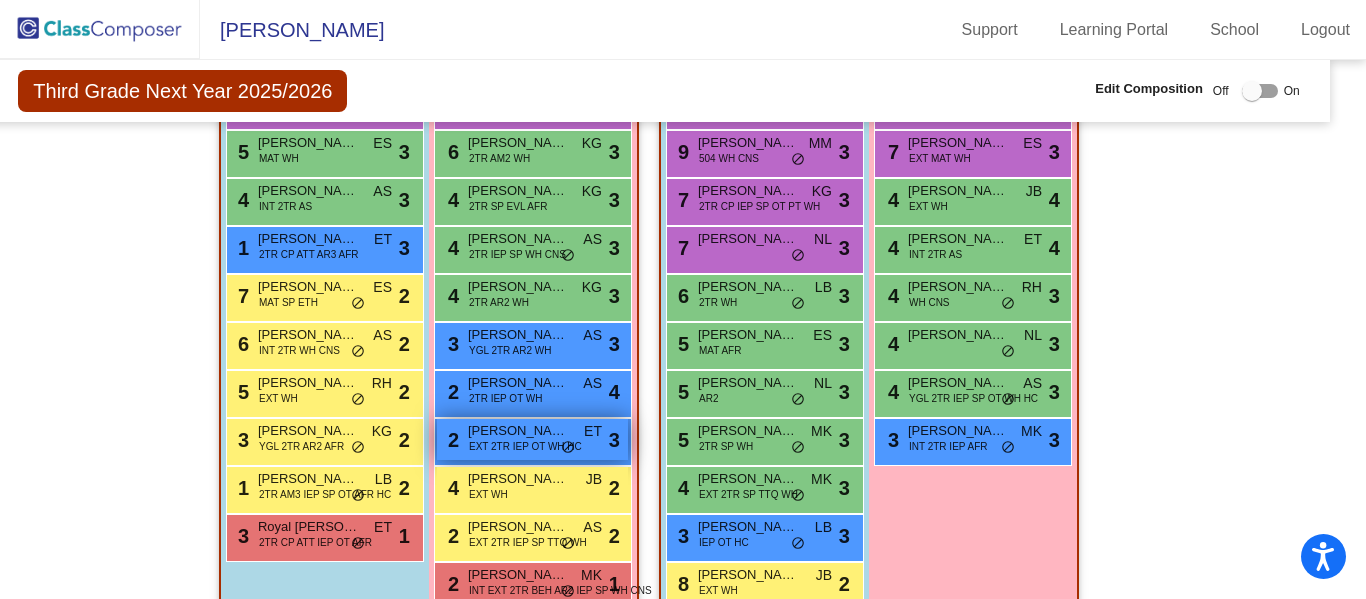 scroll, scrollTop: 1663, scrollLeft: 23, axis: both 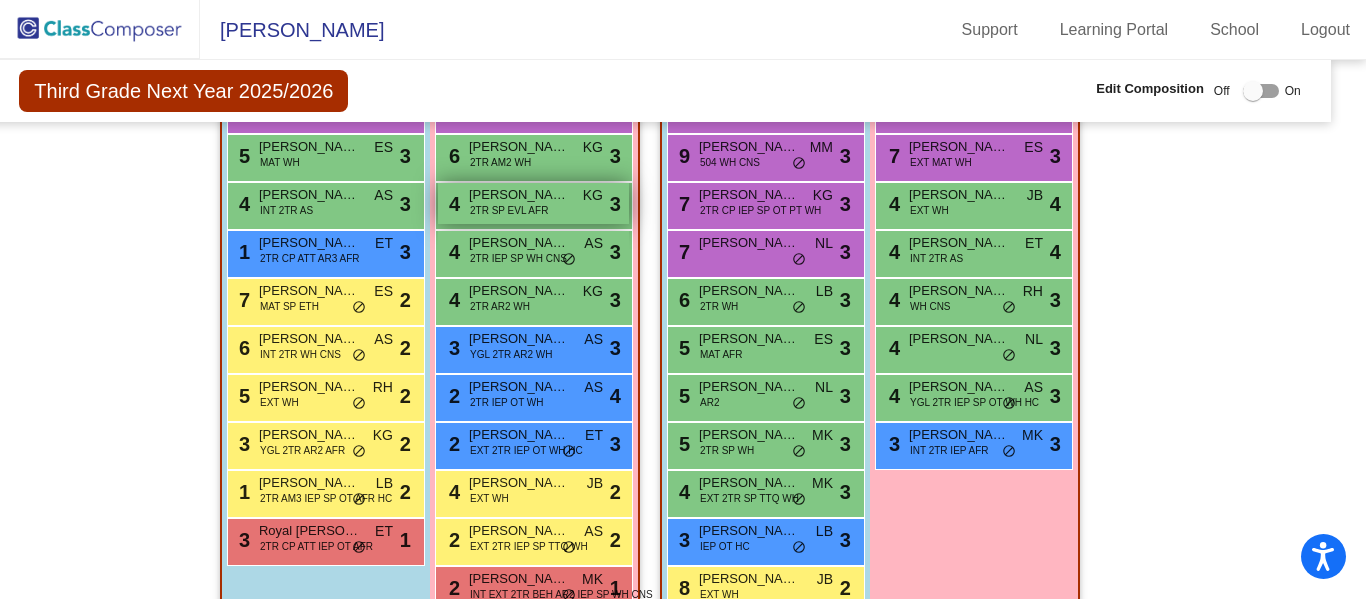 click on "2TR SP EVL AFR" at bounding box center [509, 210] 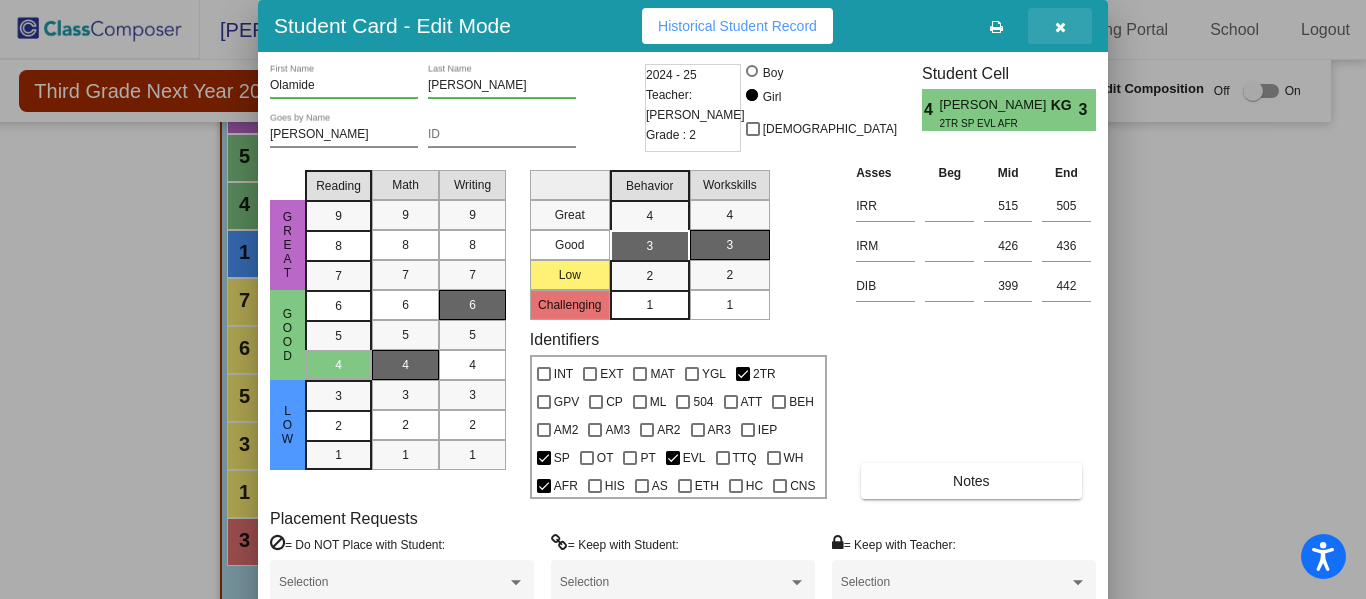 click at bounding box center [1060, 27] 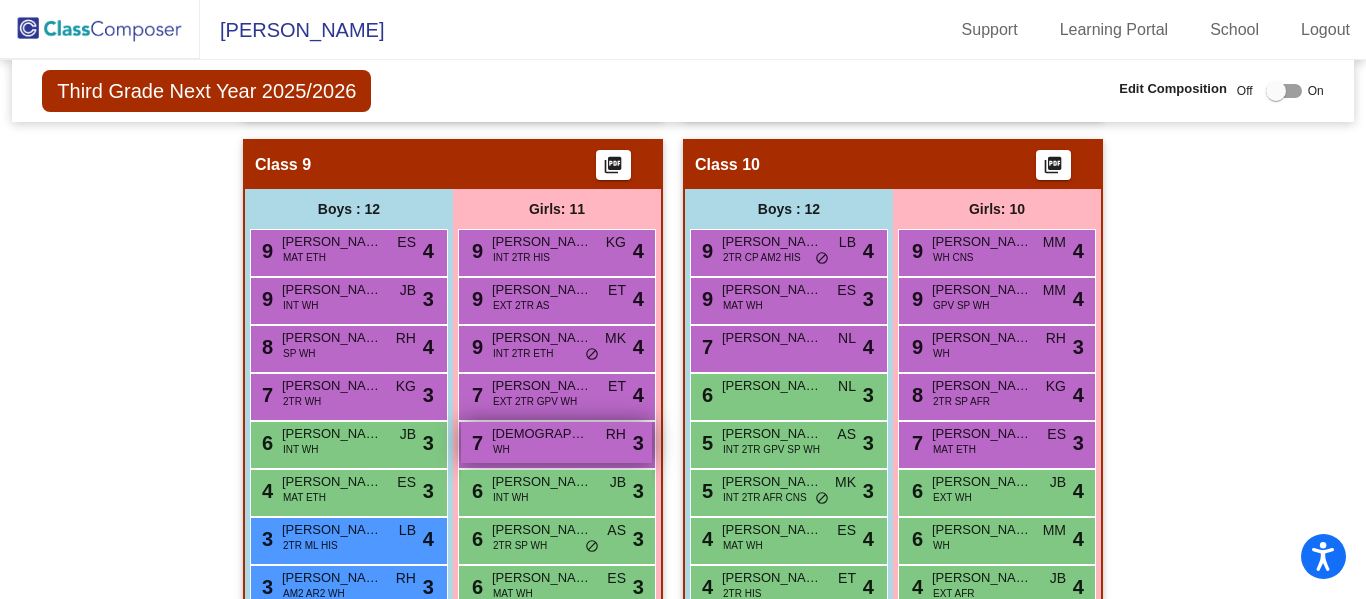 scroll, scrollTop: 3609, scrollLeft: 0, axis: vertical 